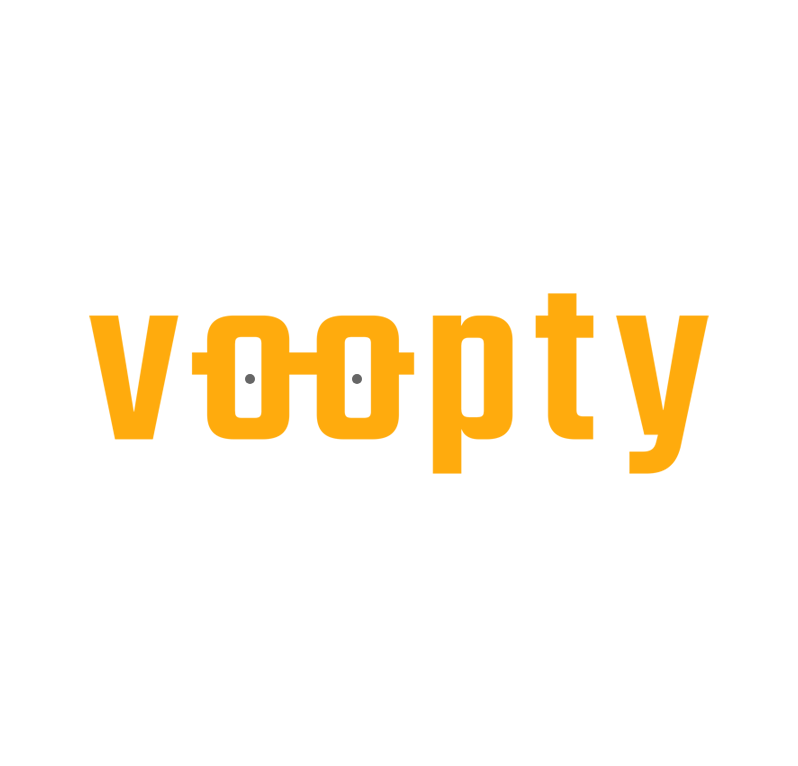 scroll, scrollTop: 0, scrollLeft: 0, axis: both 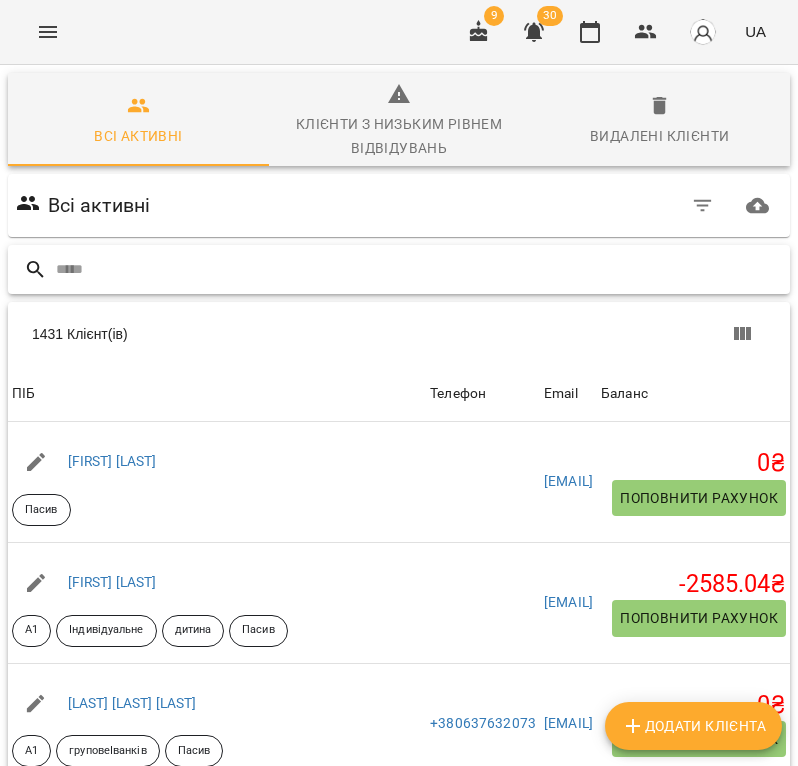click at bounding box center [419, 269] 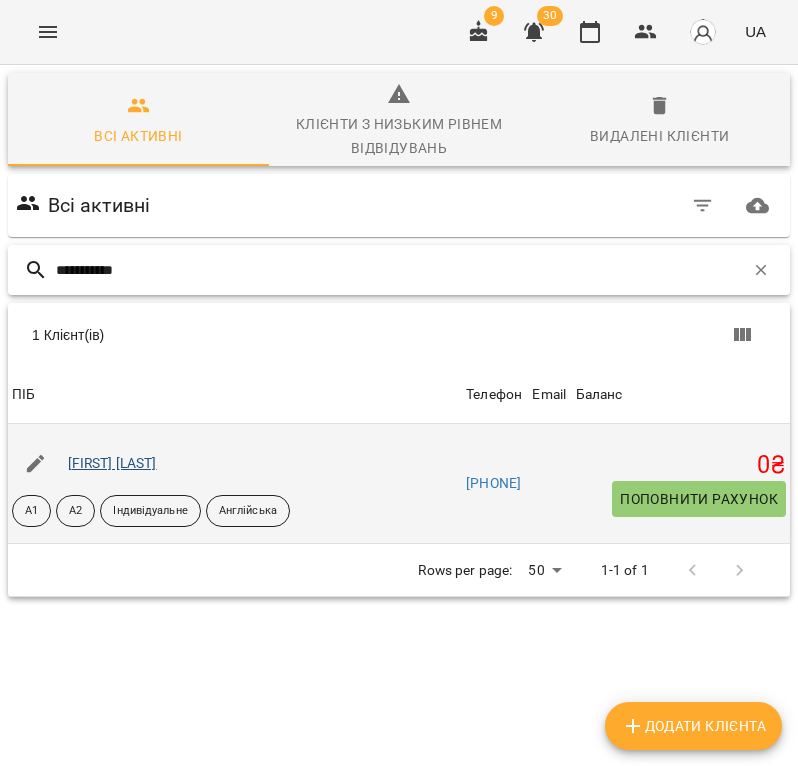 type on "**********" 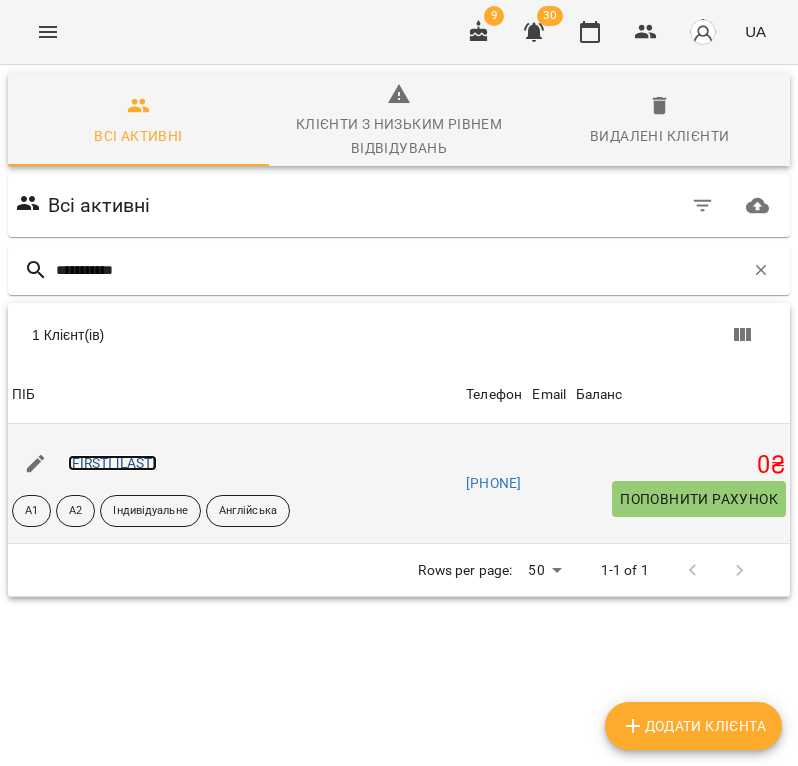click on "[FIRST] [LAST]" at bounding box center [112, 463] 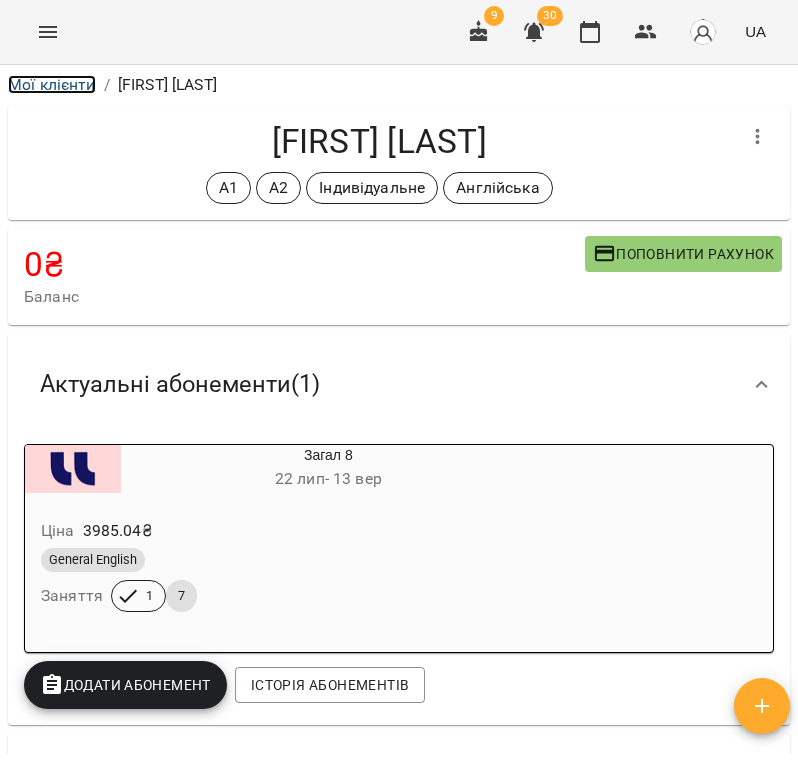 click on "Мої клієнти" at bounding box center [52, 84] 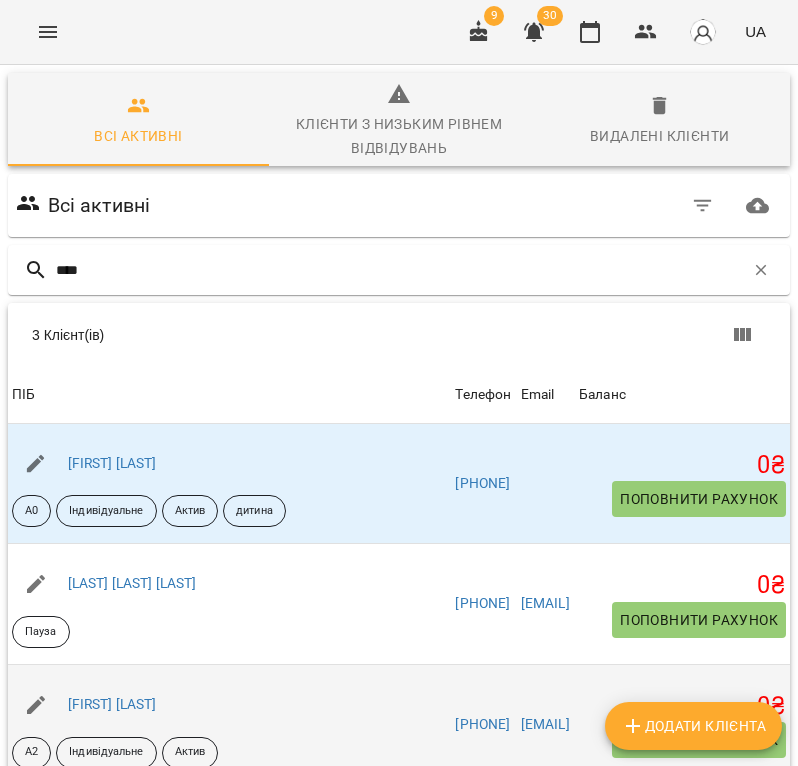 scroll, scrollTop: 155, scrollLeft: 0, axis: vertical 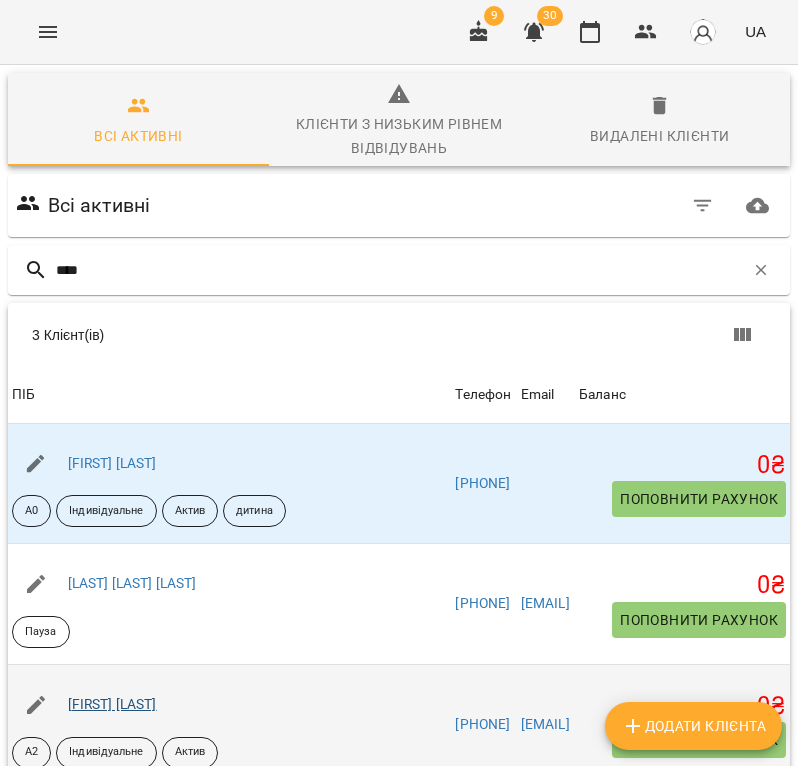 type on "****" 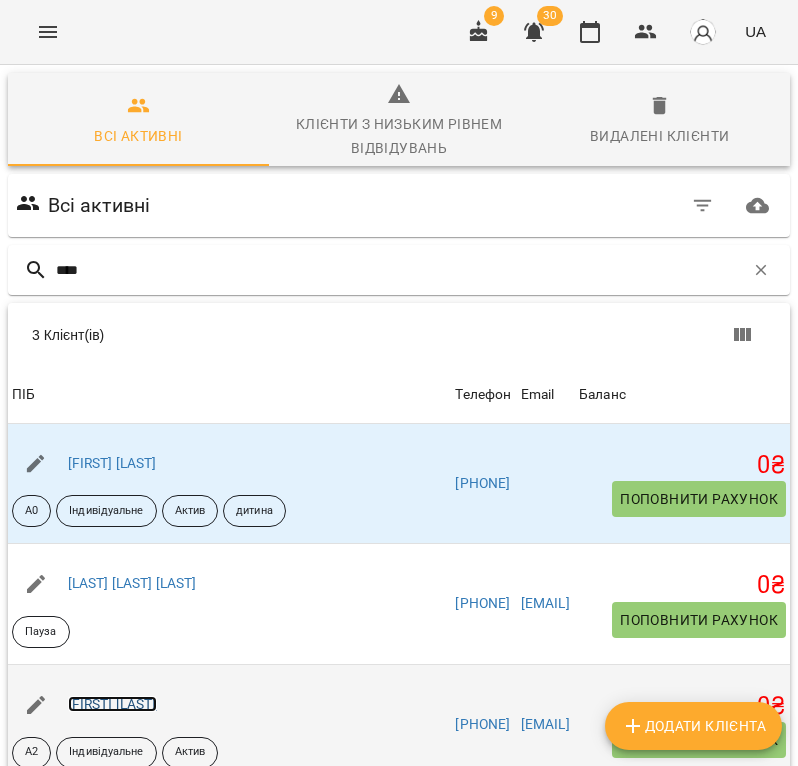 click on "[FIRST] [LAST]" at bounding box center [112, 704] 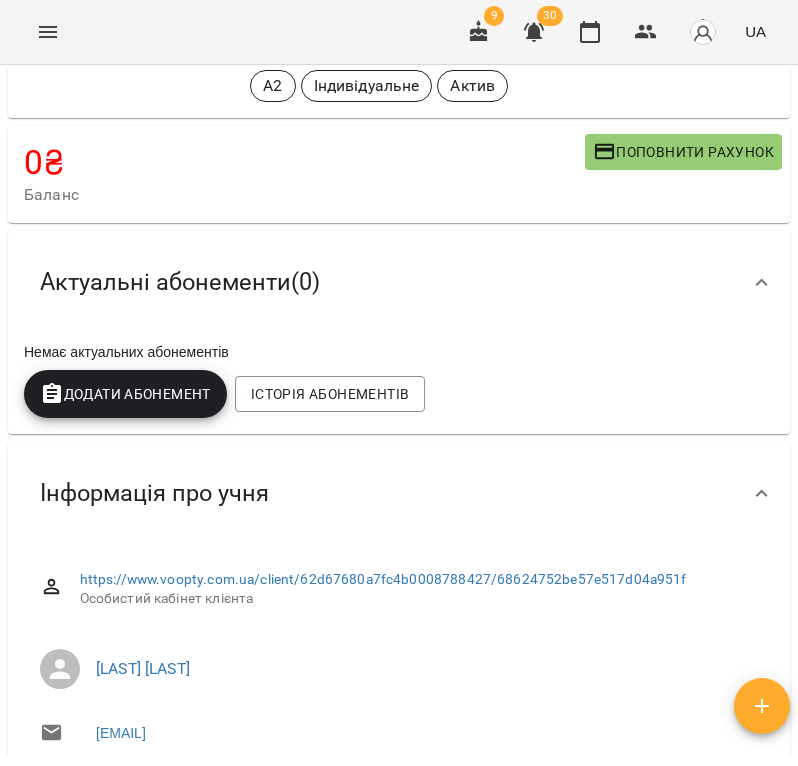scroll, scrollTop: 0, scrollLeft: 0, axis: both 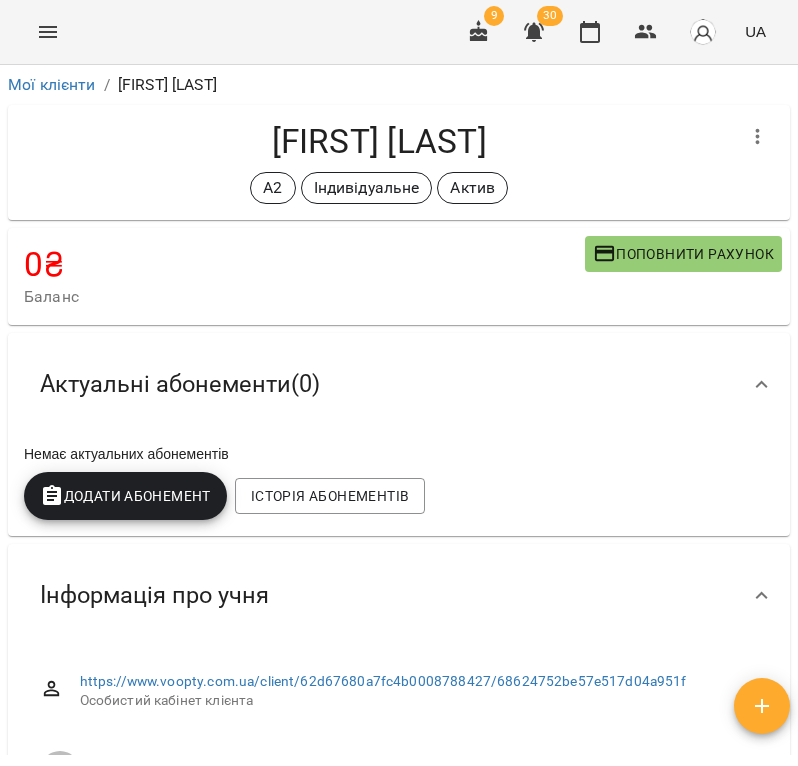 click on "Додати Абонемент" at bounding box center [125, 496] 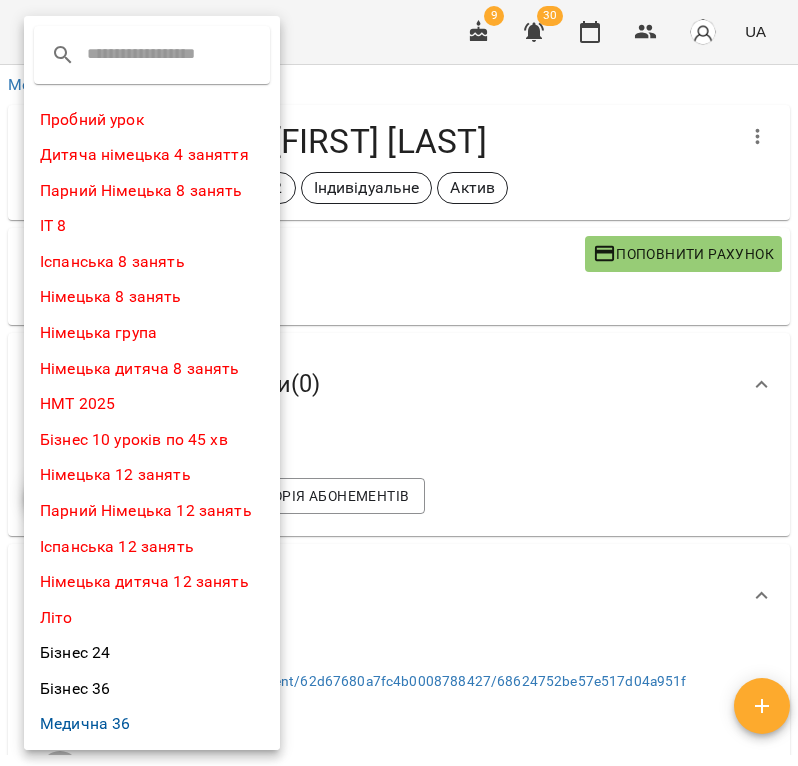 click at bounding box center [166, 55] 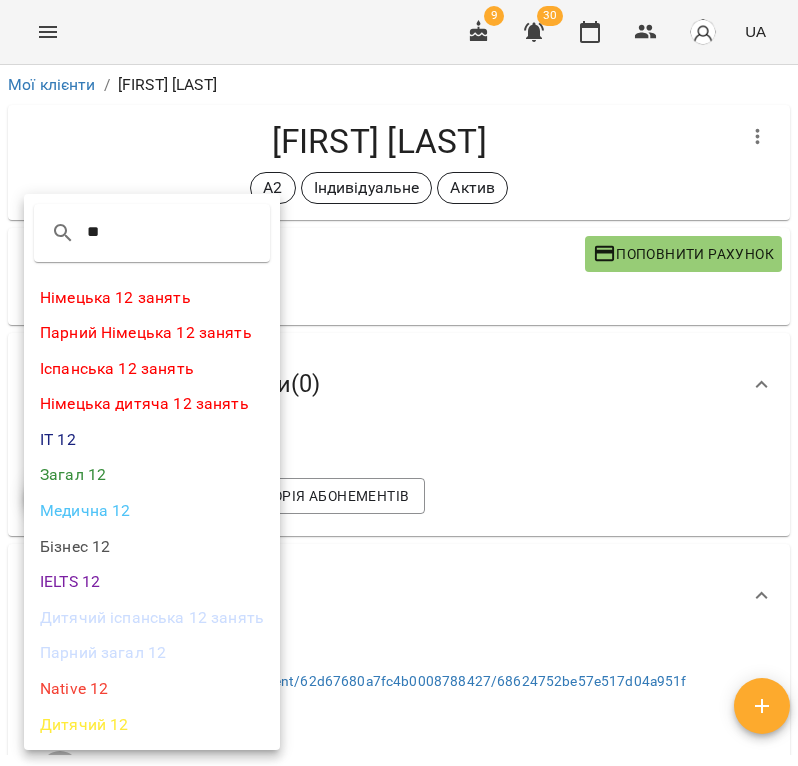type on "**" 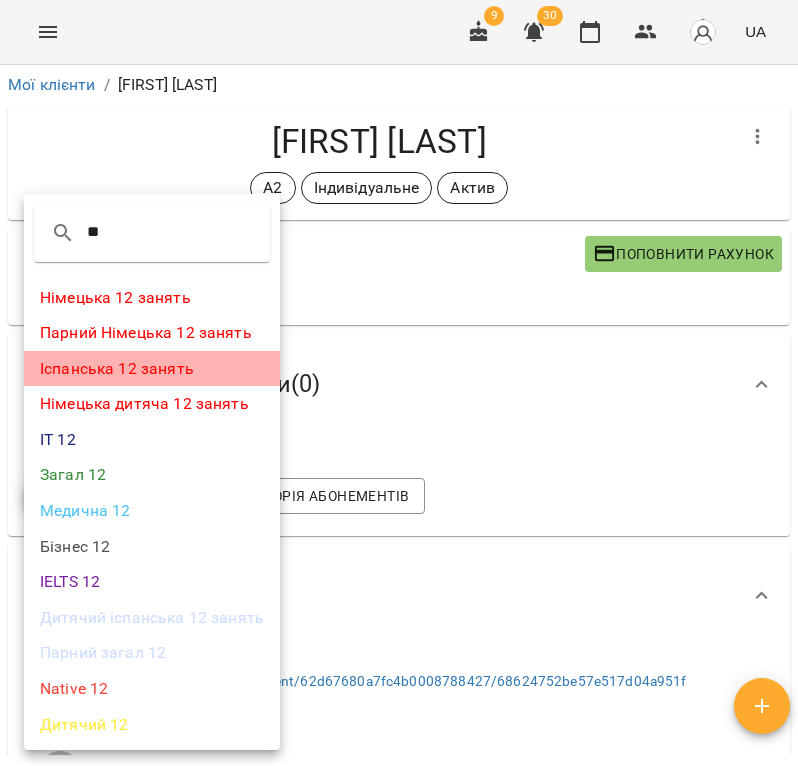 click on "Іспанська 12 занять" at bounding box center (152, 369) 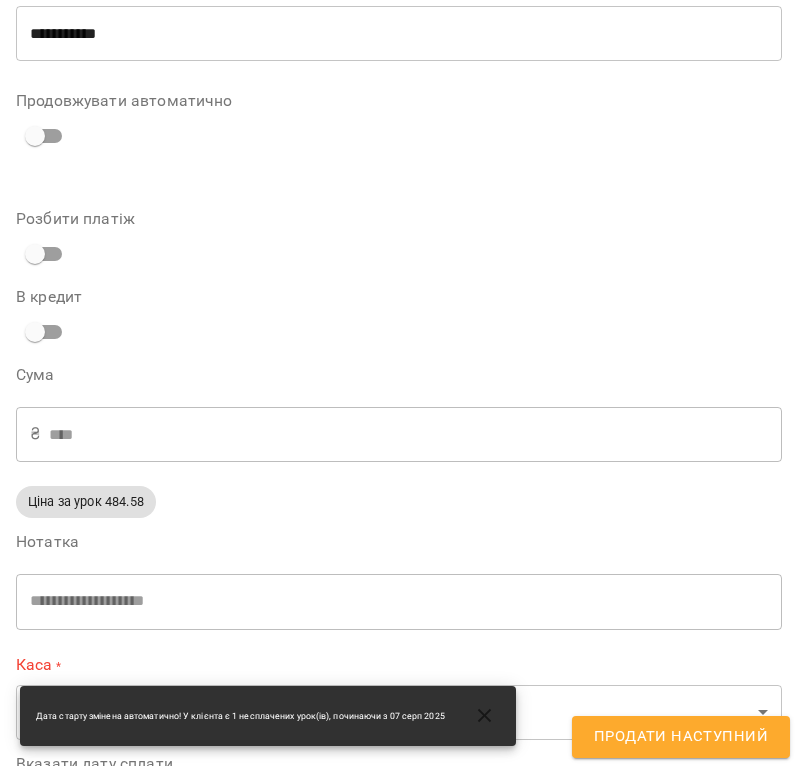 scroll, scrollTop: 456, scrollLeft: 0, axis: vertical 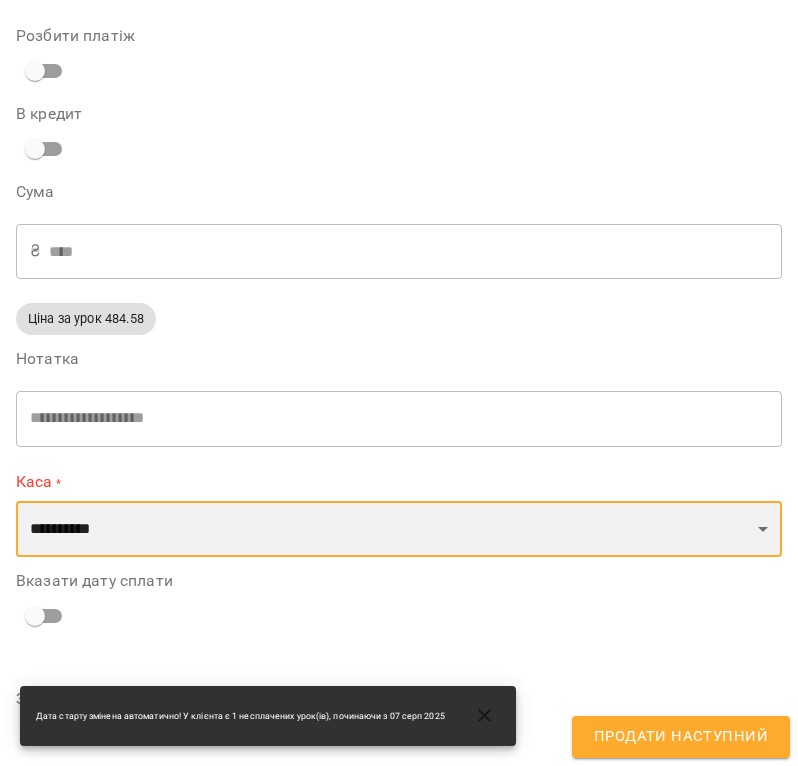 select on "****" 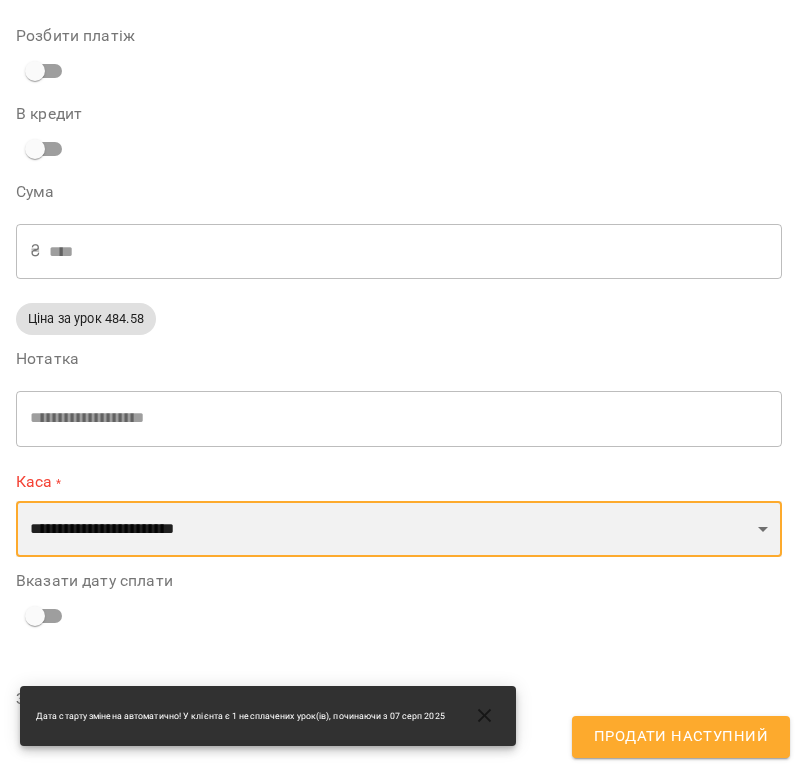 click on "**********" at bounding box center (0, 0) 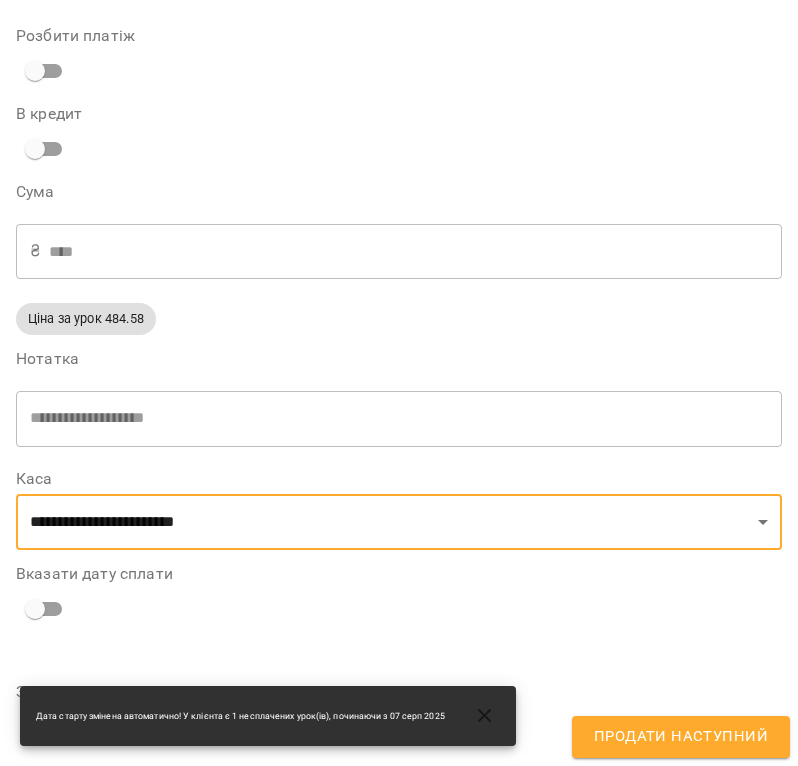 click on "Продати наступний" at bounding box center [681, 737] 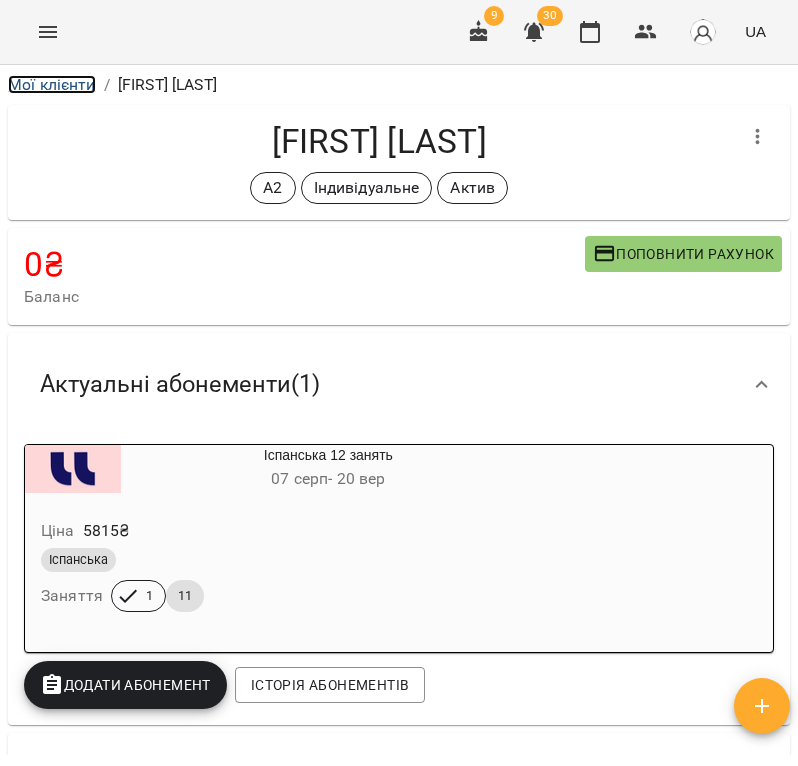click on "Мої клієнти" at bounding box center (52, 84) 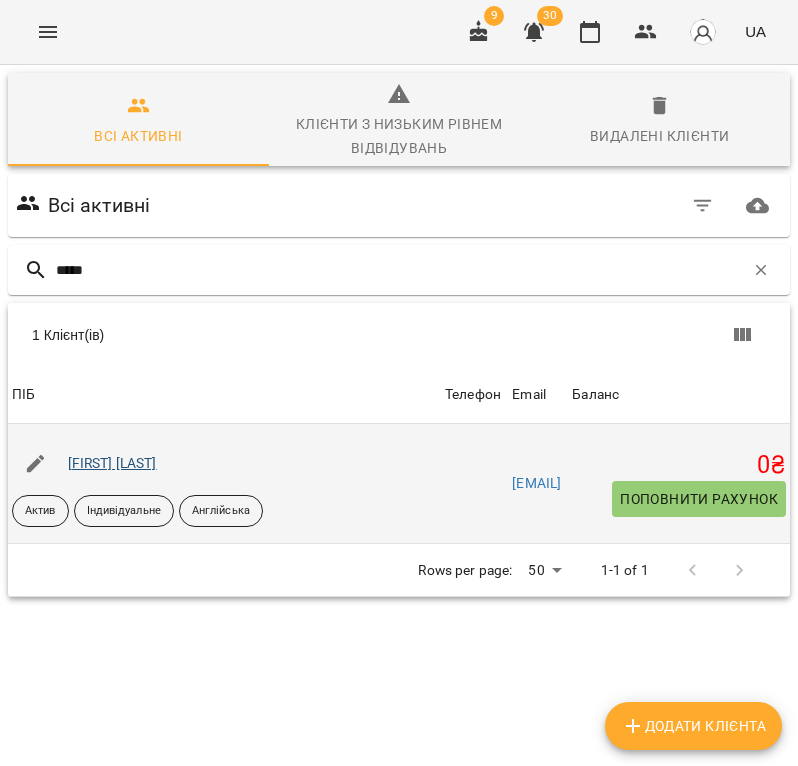 type on "*****" 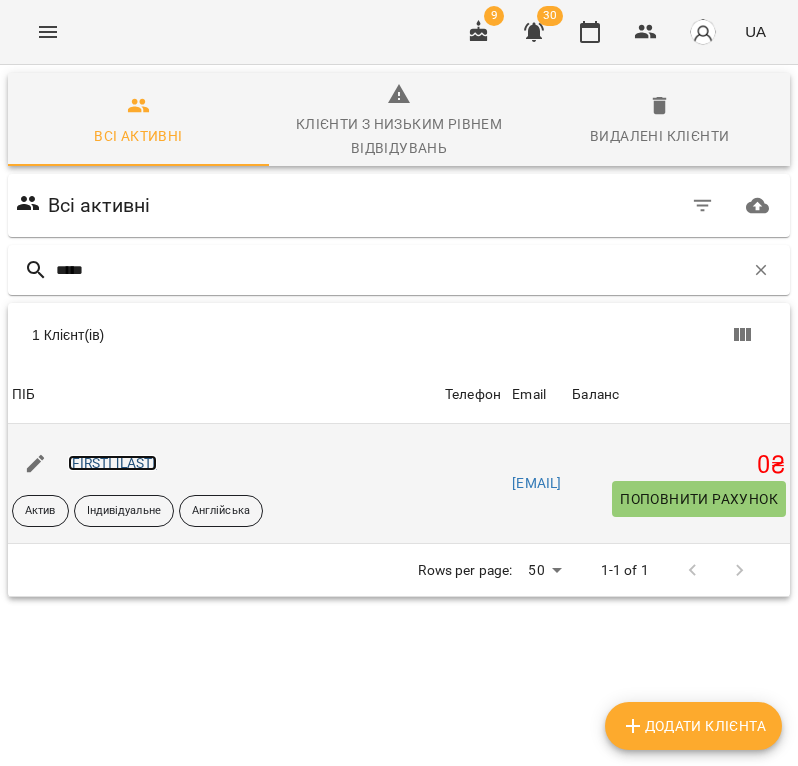 click on "[FIRST] [LAST]" at bounding box center (112, 463) 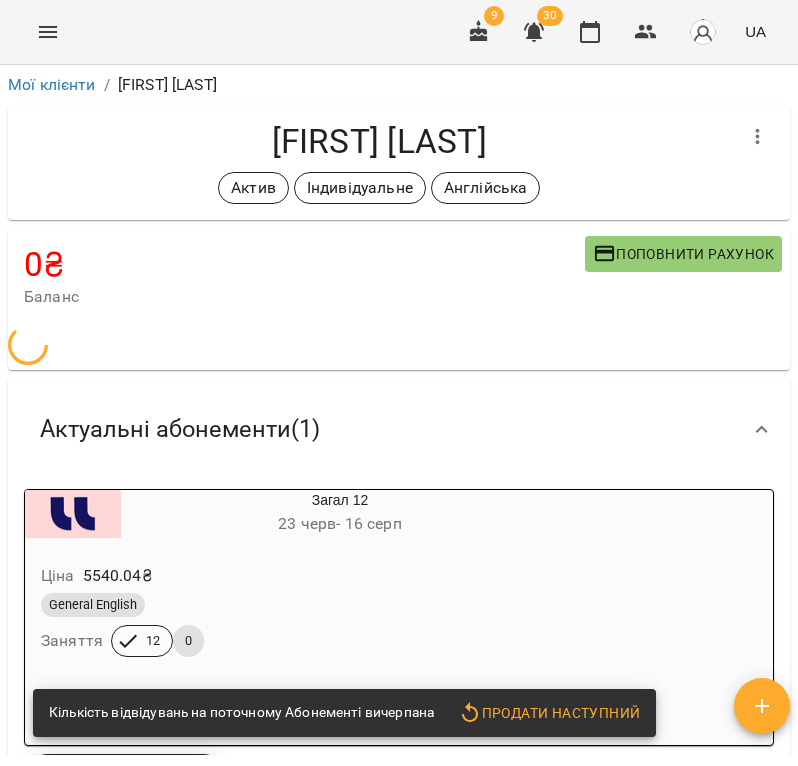 scroll, scrollTop: 228, scrollLeft: 0, axis: vertical 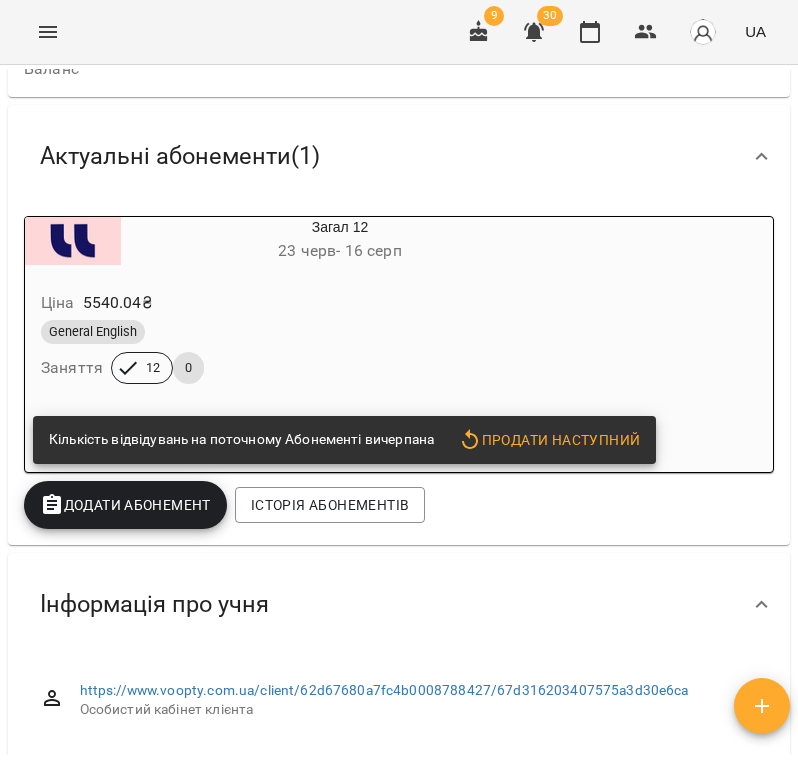 click on "General English Заняття 12 0" at bounding box center [292, 352] 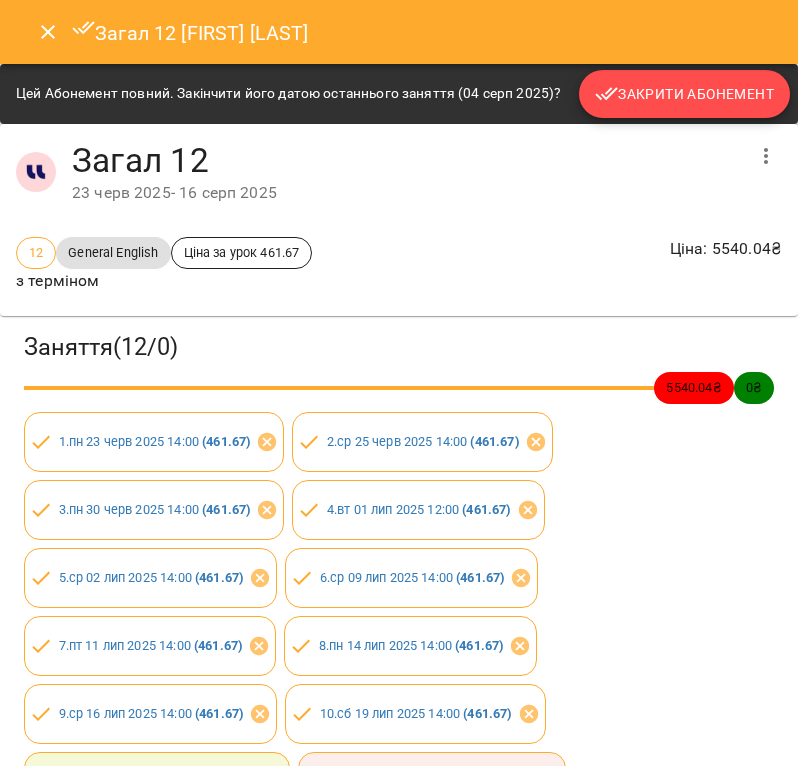 click on "Закрити Абонемент" at bounding box center (684, 94) 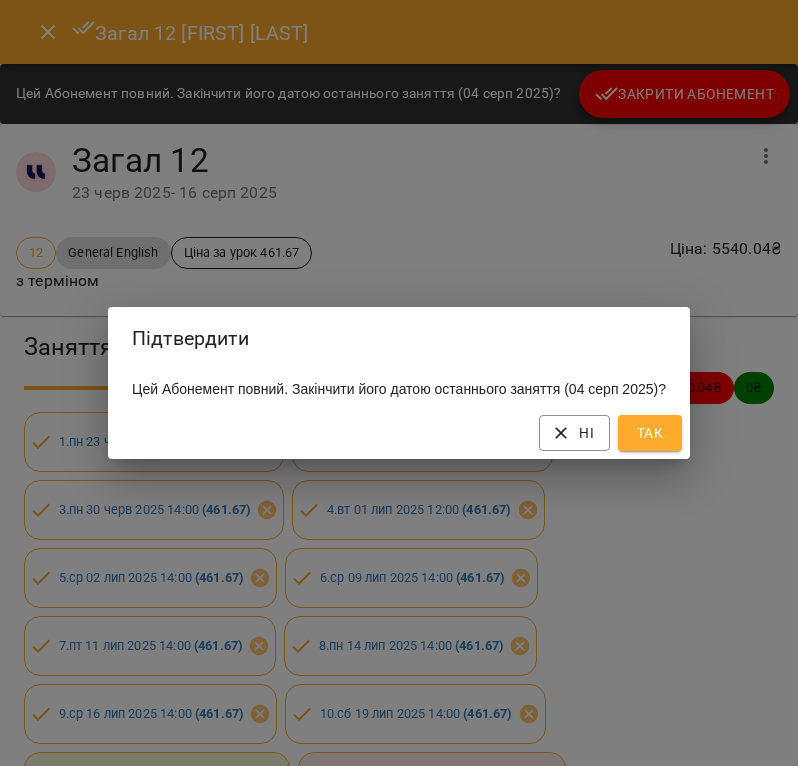 click on "Так" at bounding box center (650, 433) 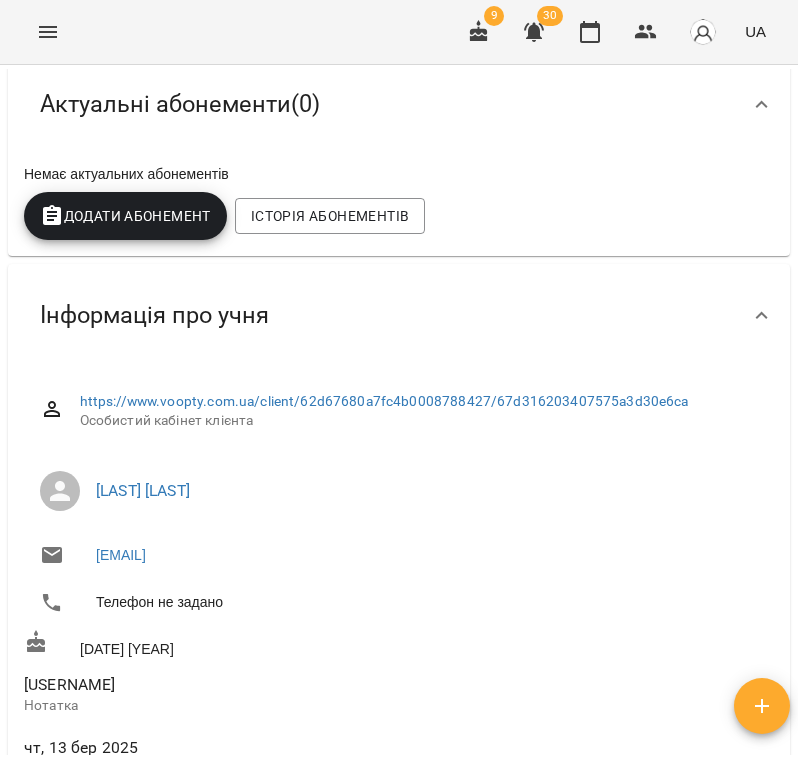 click on "Немає актуальних абонементів" at bounding box center [399, 174] 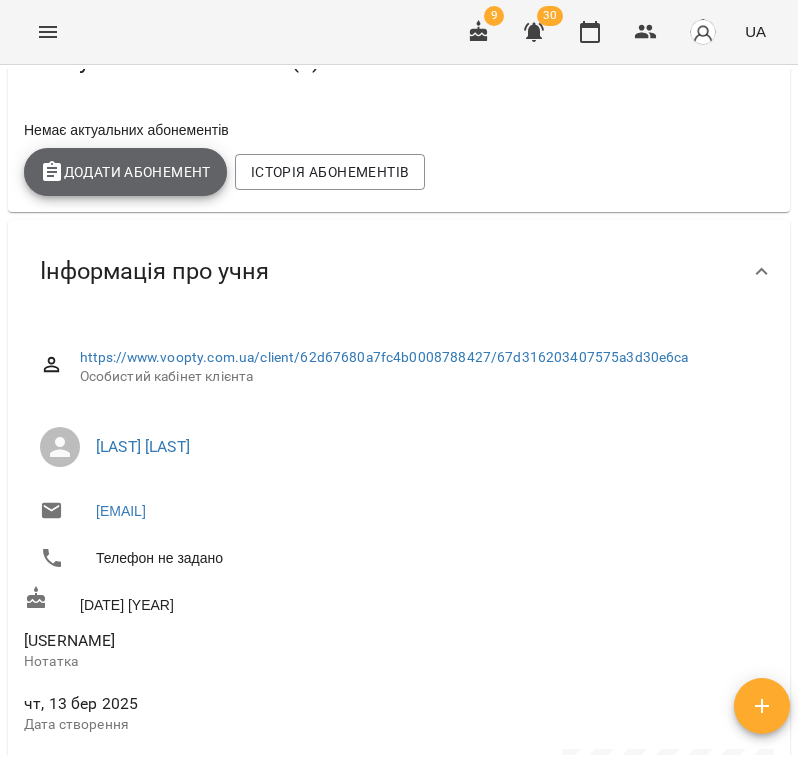 click on "Додати Абонемент" at bounding box center (125, 172) 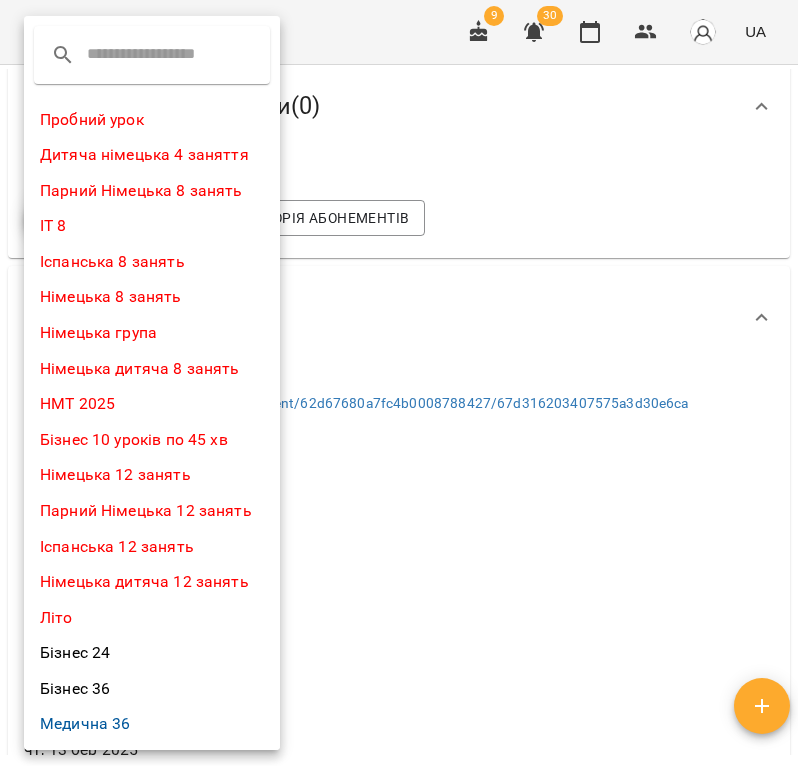 click at bounding box center (166, 55) 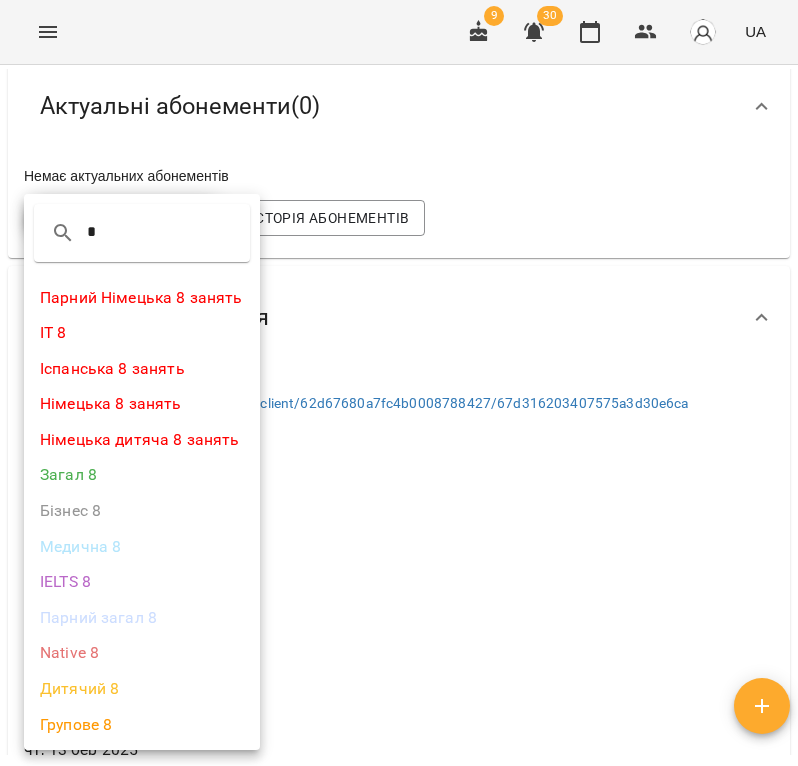 type on "*" 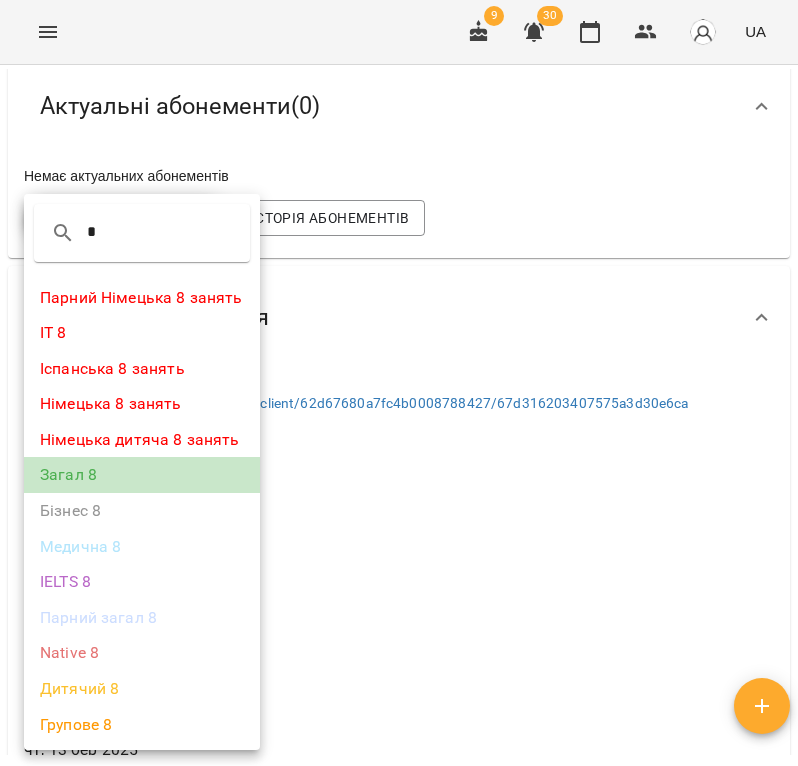 click on "Загал 8" at bounding box center (142, 475) 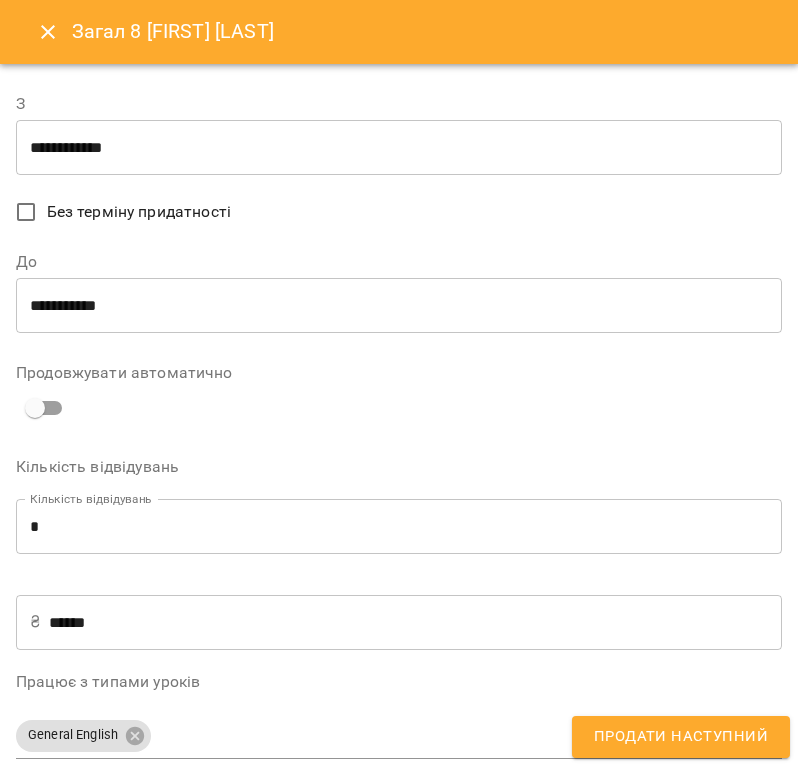 scroll, scrollTop: 456, scrollLeft: 0, axis: vertical 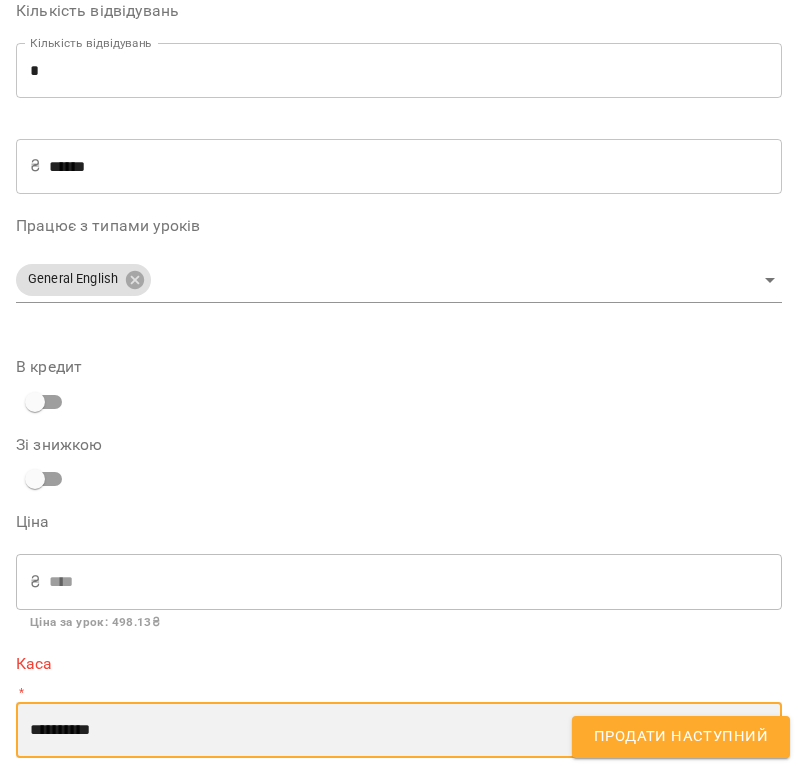 select on "****" 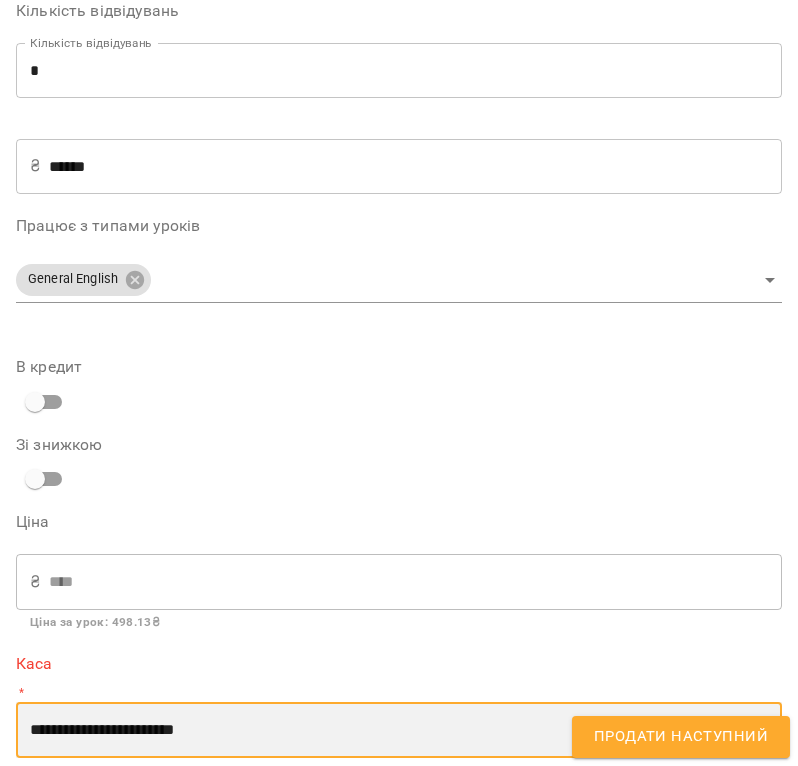 click on "**********" at bounding box center (0, 0) 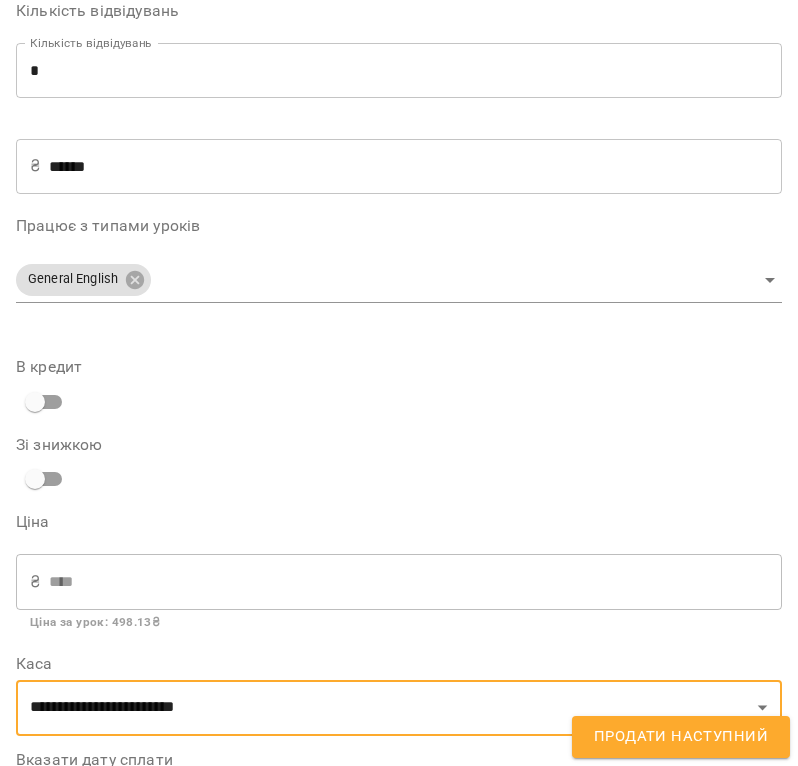 click on "Продати наступний" at bounding box center (681, 737) 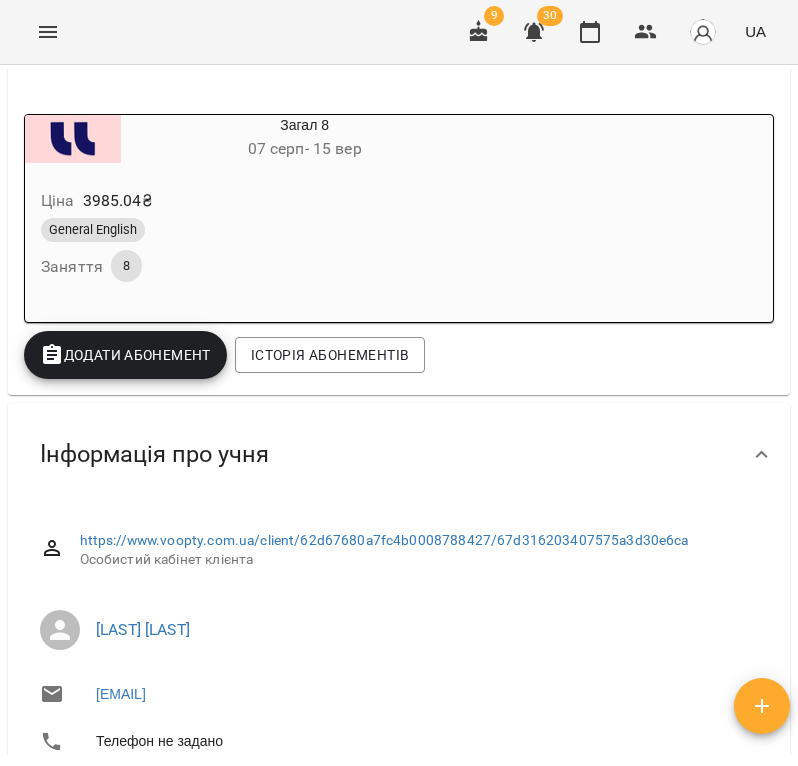scroll, scrollTop: 228, scrollLeft: 0, axis: vertical 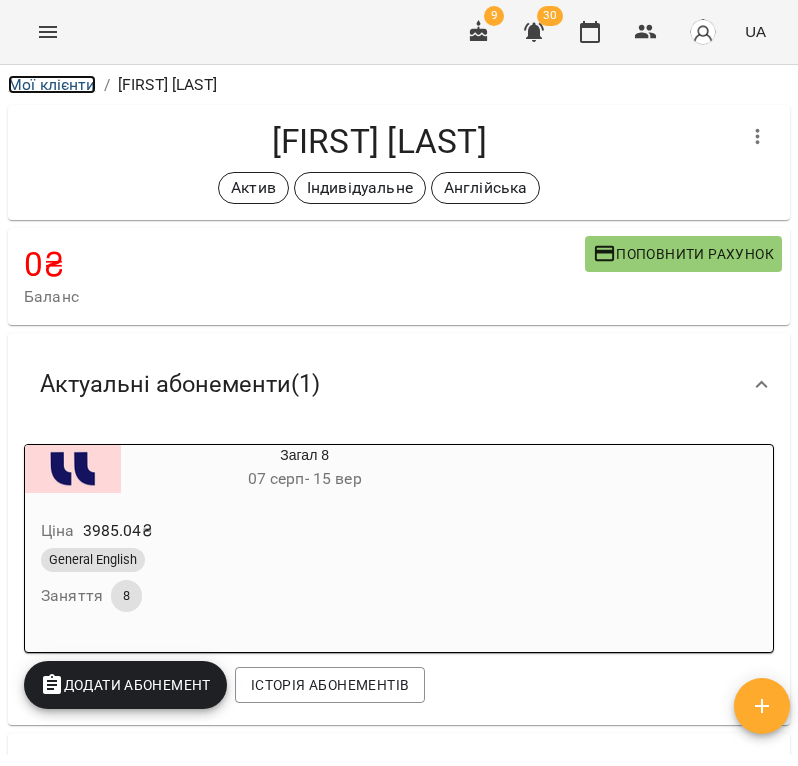 click on "Мої клієнти" at bounding box center (52, 84) 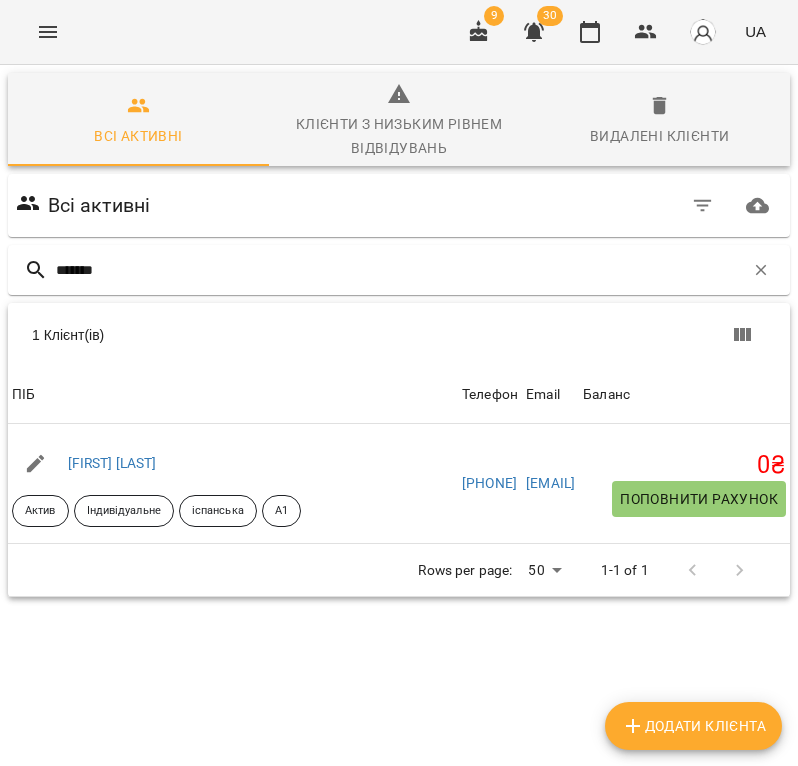 type on "******" 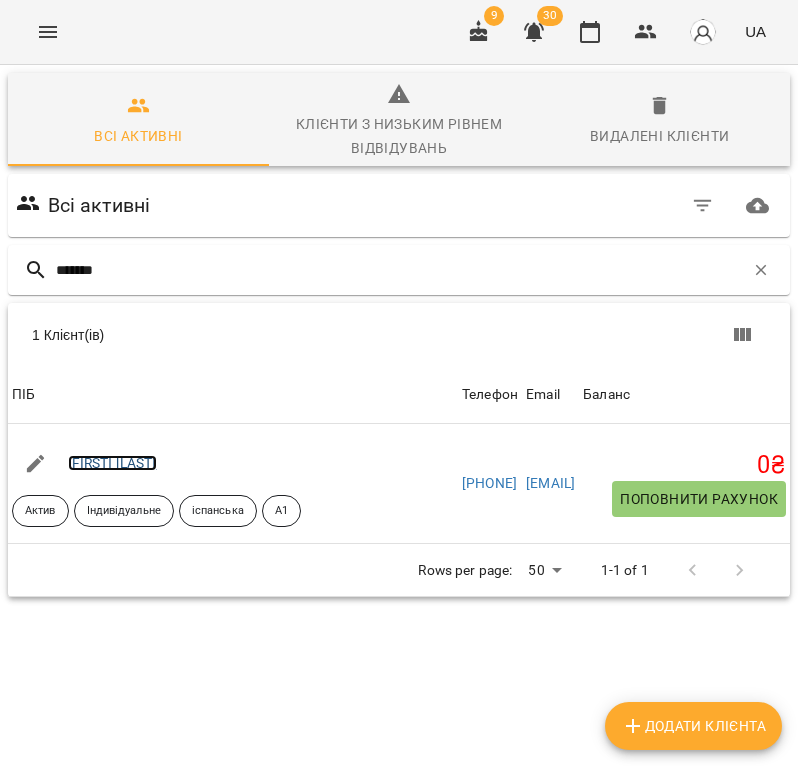 click on "[FIRST] [LAST]" at bounding box center (112, 463) 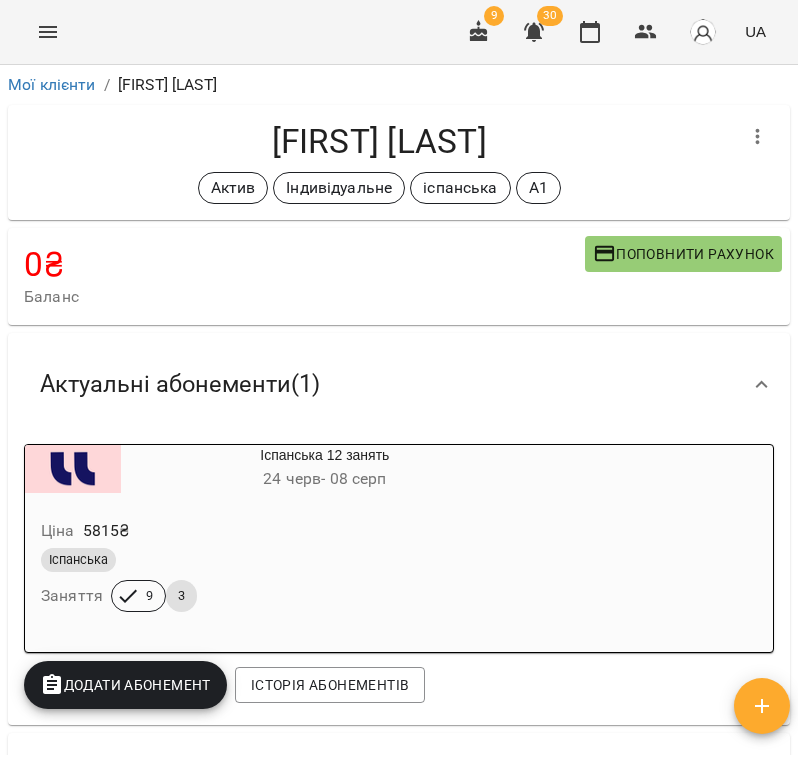 scroll, scrollTop: 114, scrollLeft: 0, axis: vertical 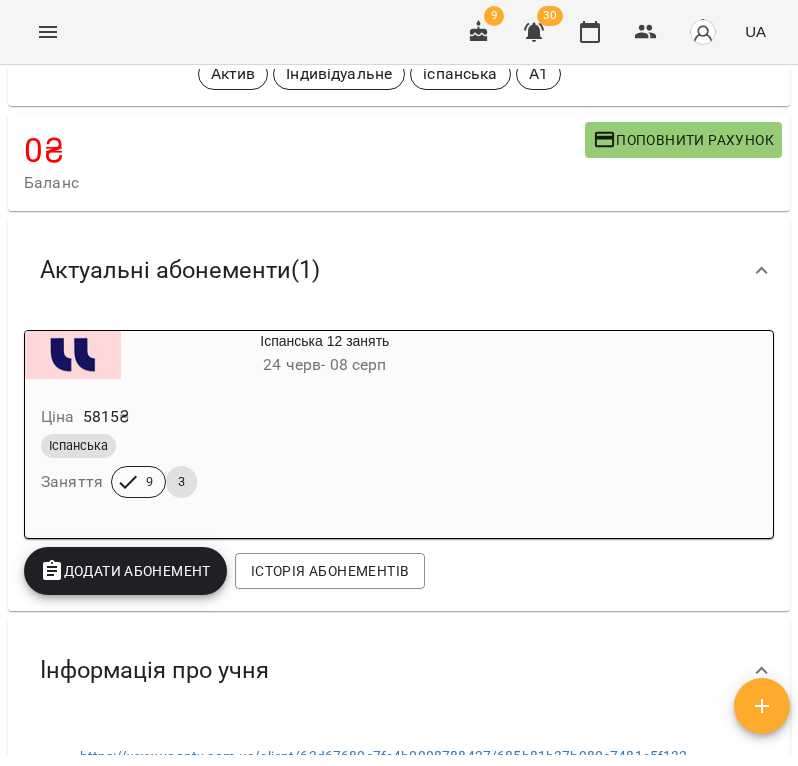 click on "Іспанська 12 занять 24 черв  -   08 серп Ціна 5815 ₴ Іспанська  Заняття 9 3" at bounding box center (399, 434) 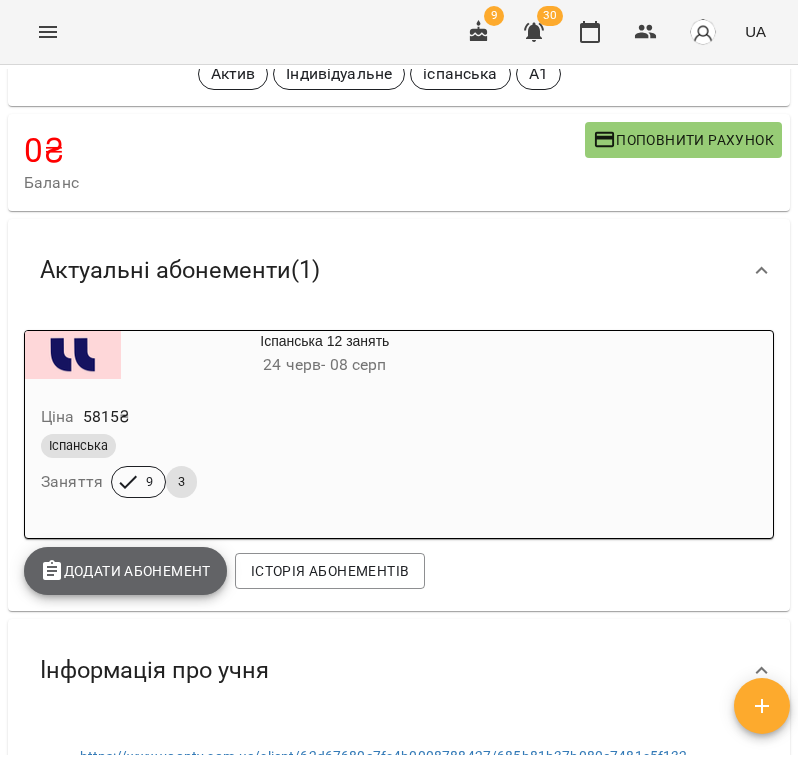 click on "Додати Абонемент" at bounding box center (125, 571) 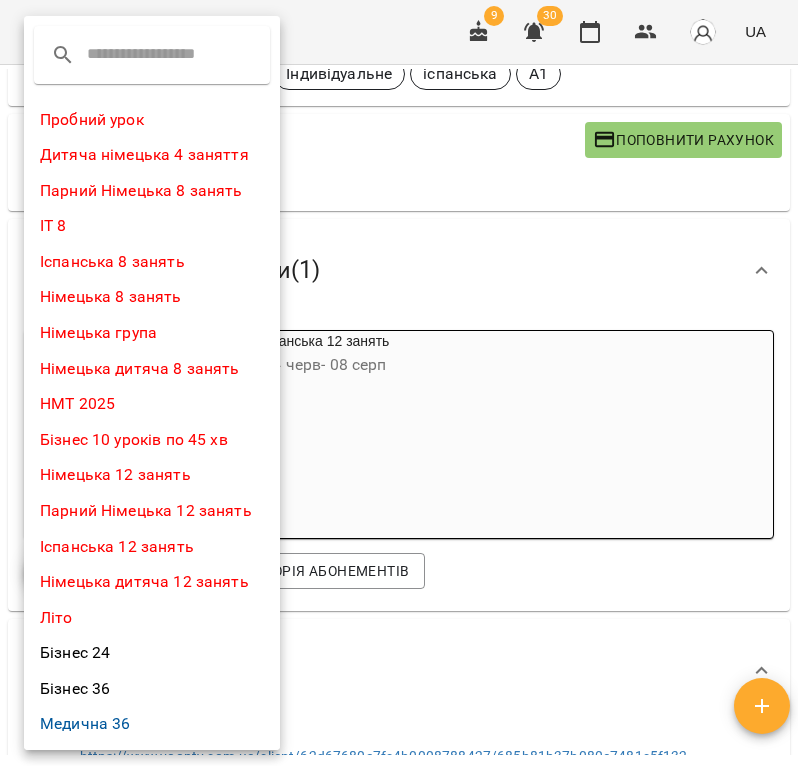 click at bounding box center [166, 55] 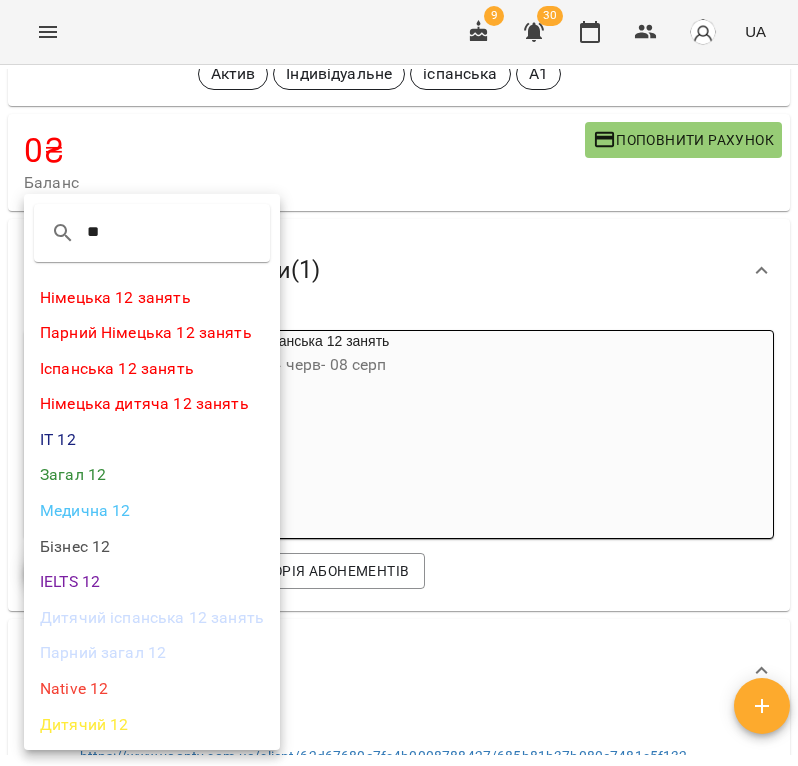 type on "**" 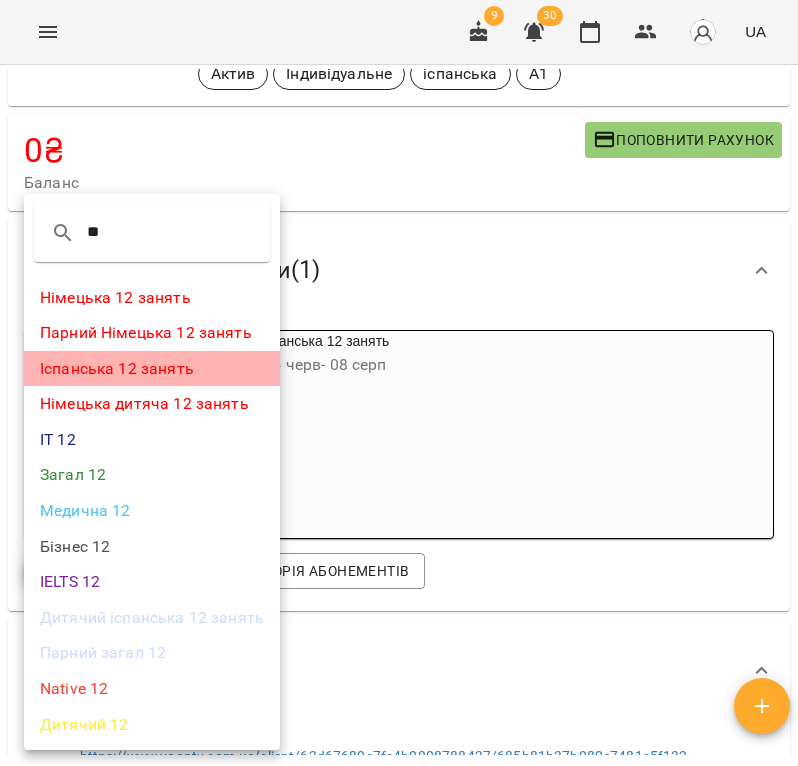 click on "Іспанська 12 занять" at bounding box center [152, 369] 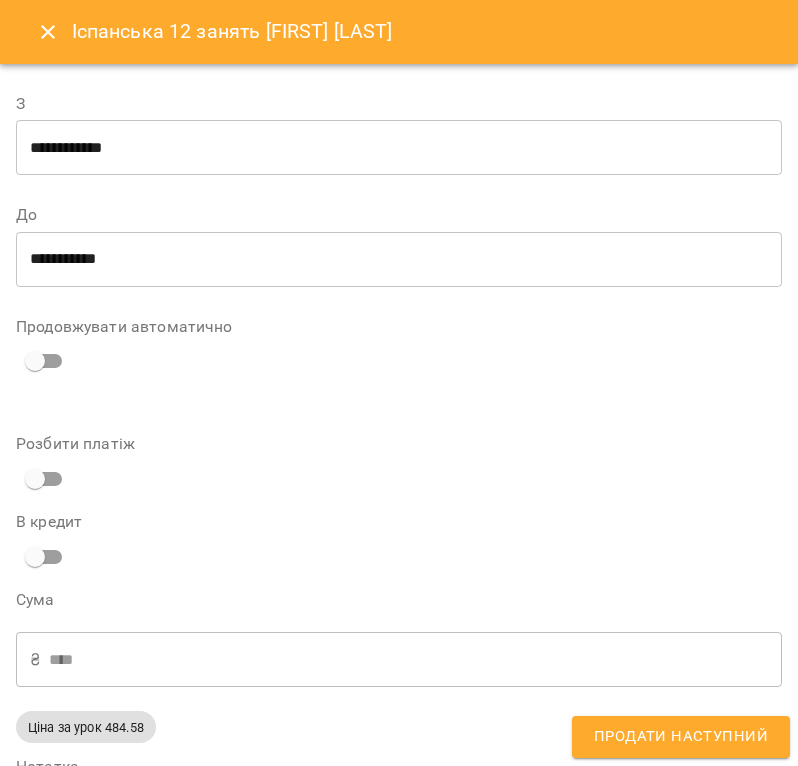 scroll, scrollTop: 427, scrollLeft: 0, axis: vertical 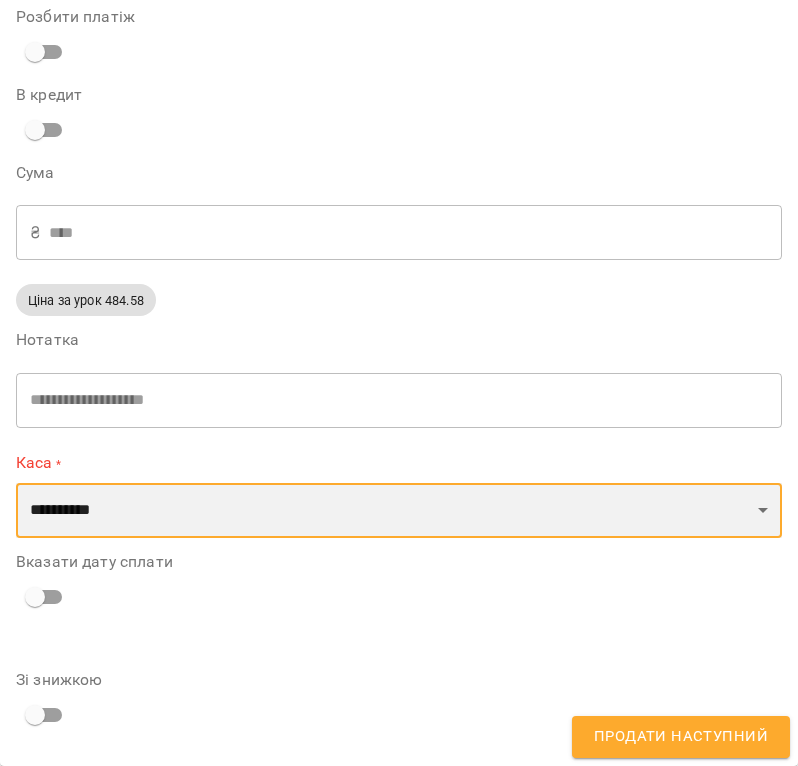 select on "****" 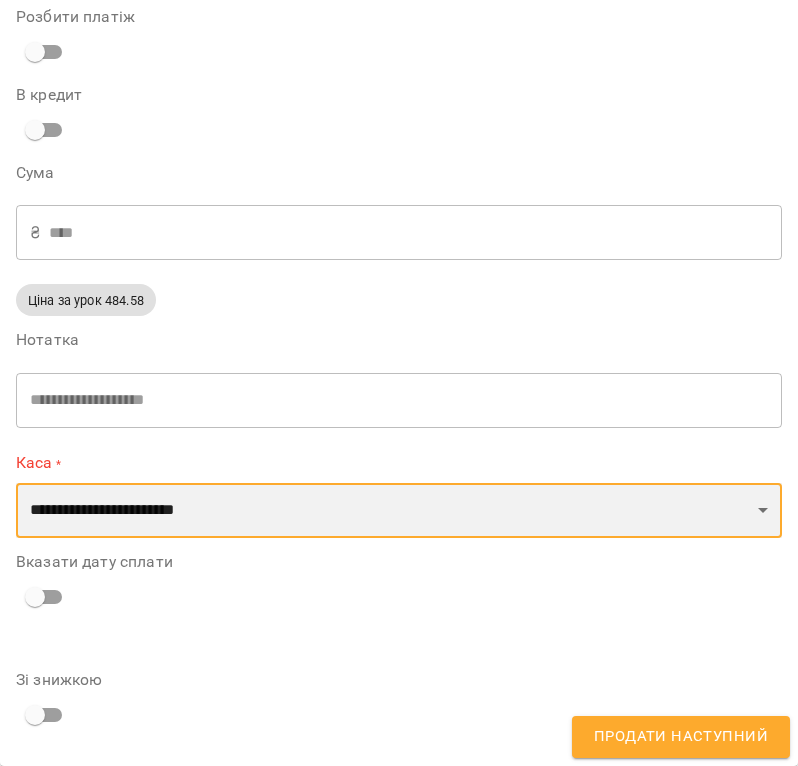 click on "**********" at bounding box center (0, 0) 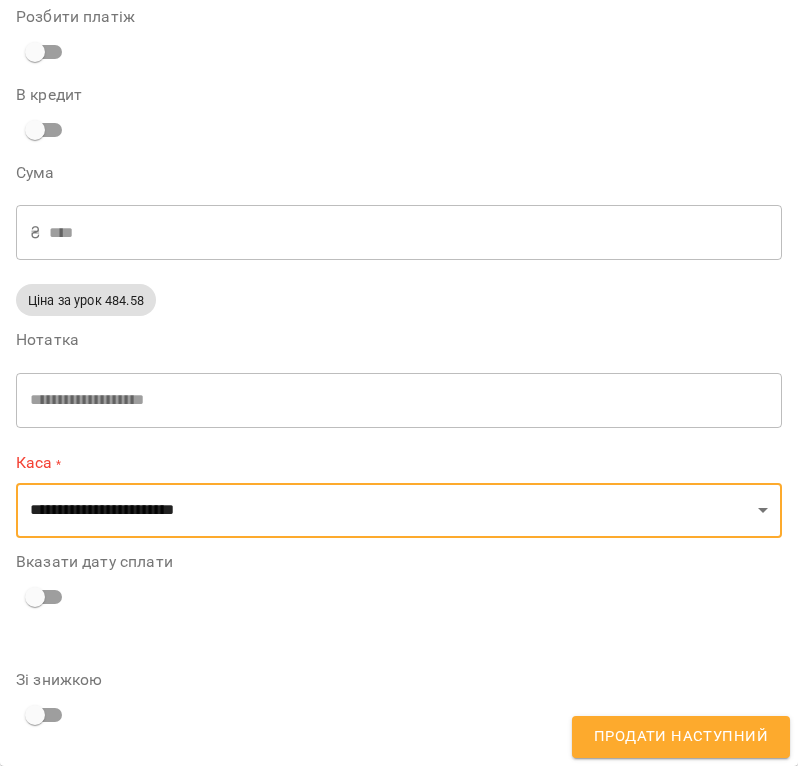 scroll, scrollTop: 420, scrollLeft: 0, axis: vertical 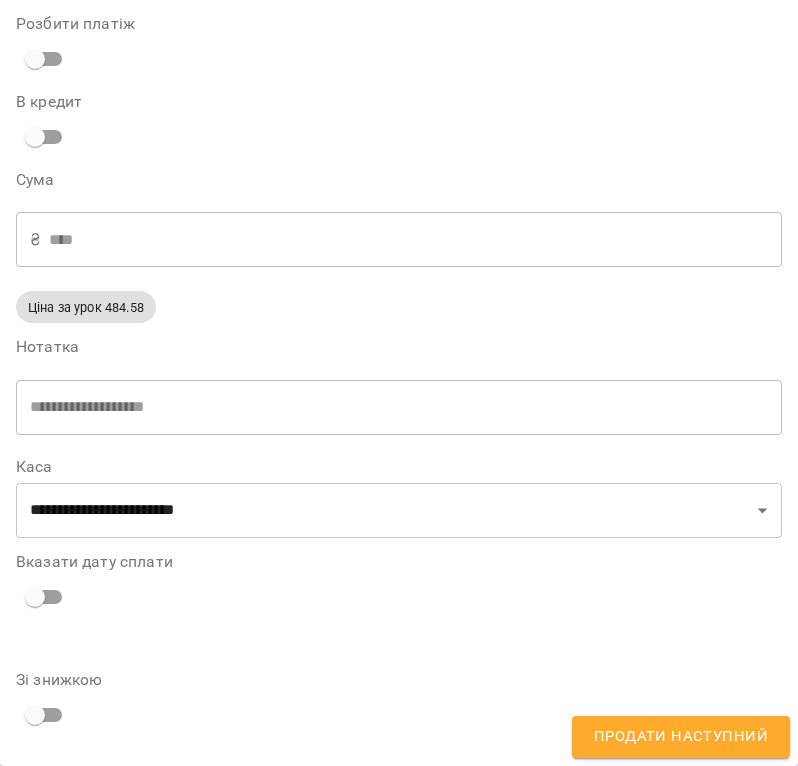 click on "**********" at bounding box center (399, 383) 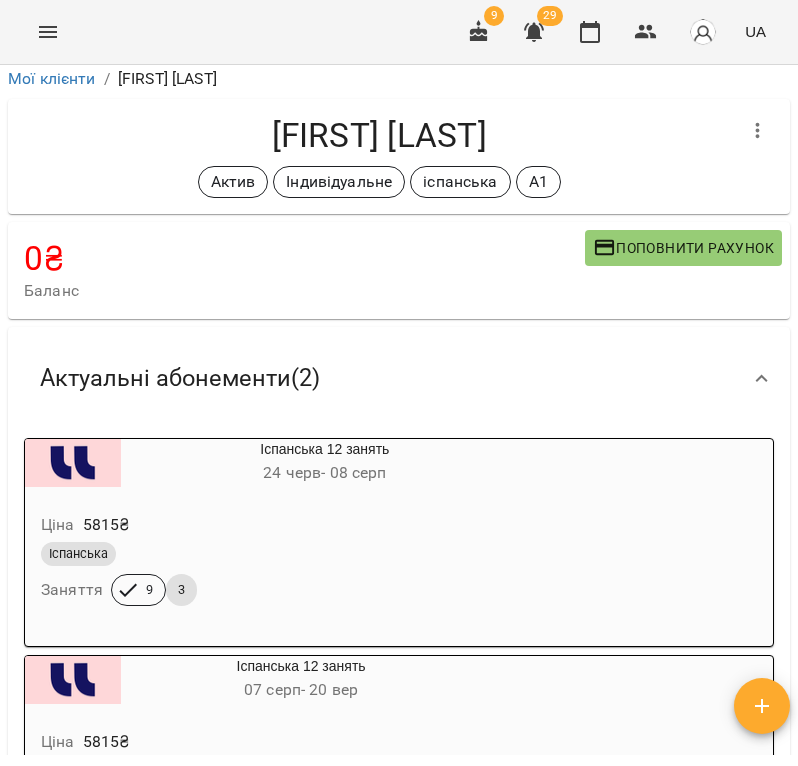 scroll, scrollTop: 0, scrollLeft: 0, axis: both 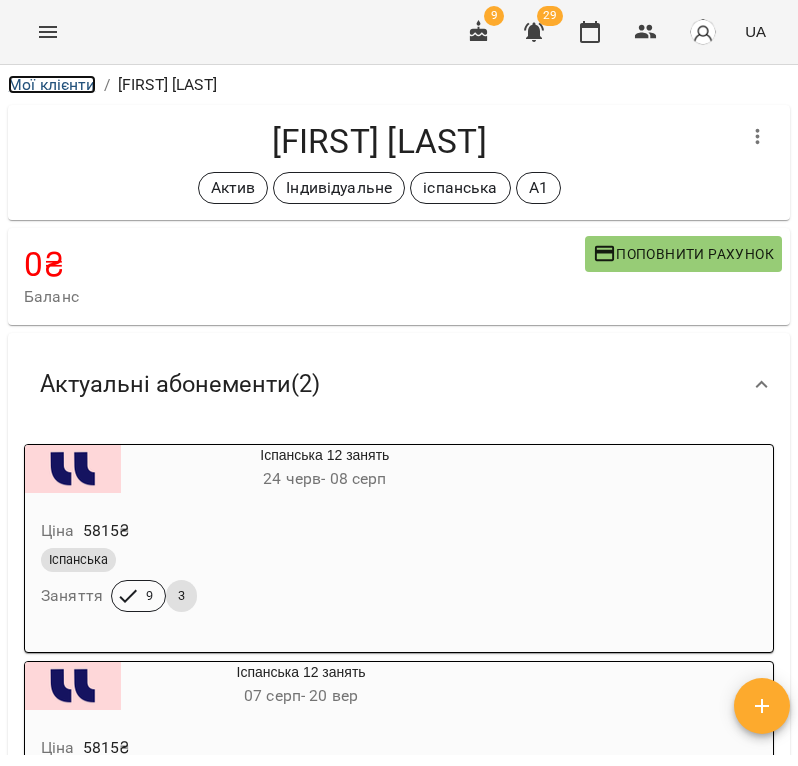 click on "Мої клієнти" at bounding box center (52, 84) 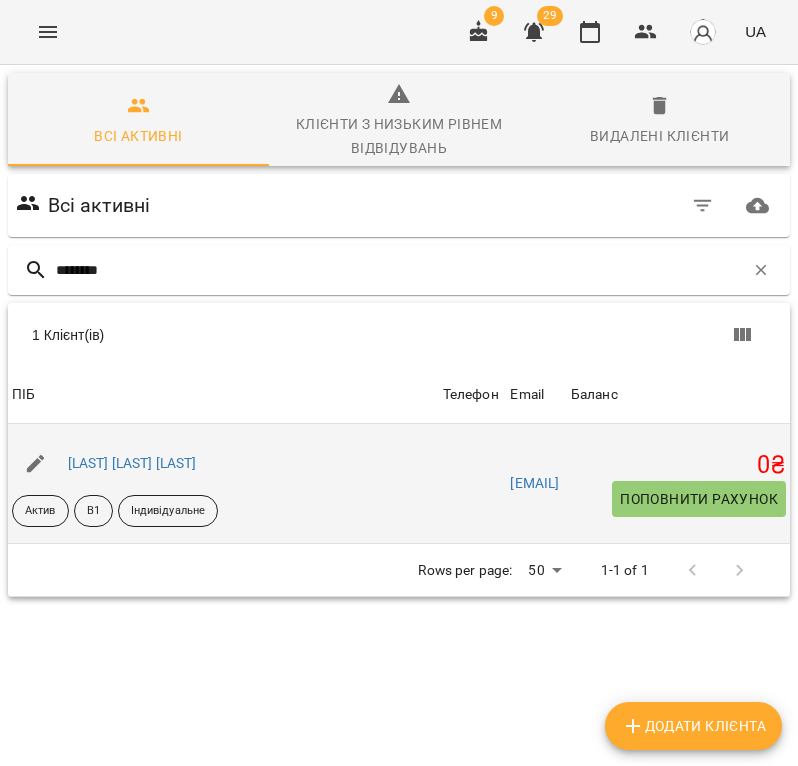 type on "********" 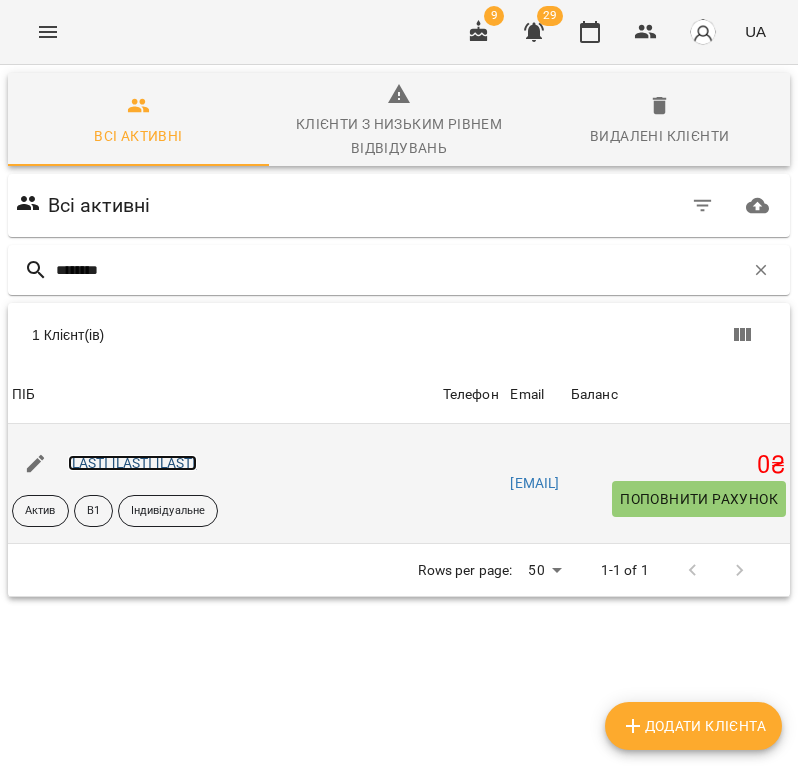 click on "[LAST] [LAST] [LAST]" at bounding box center (132, 463) 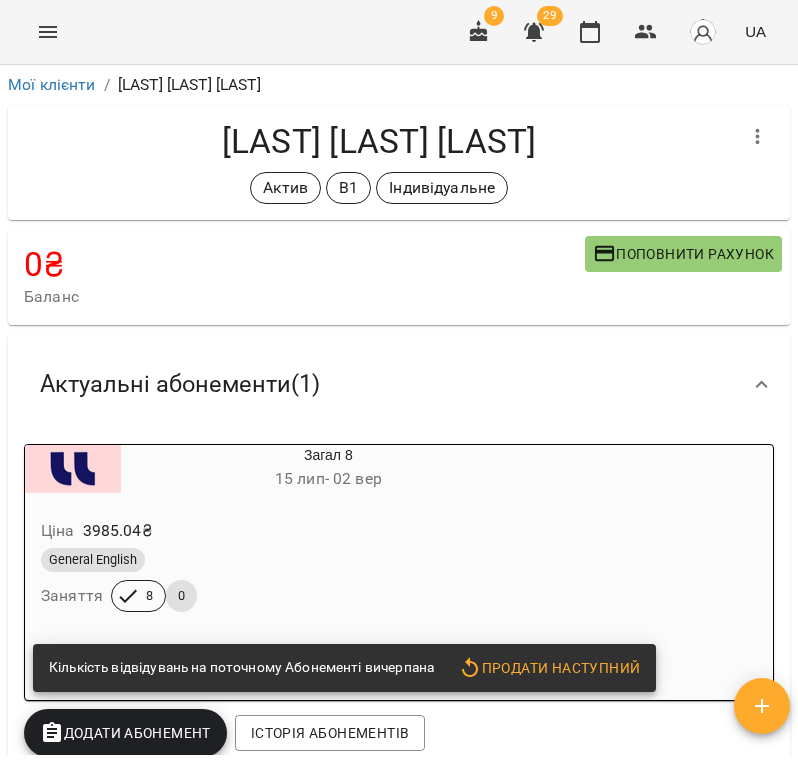 click on "Загал 8  15 лип  -   02 вер" at bounding box center (328, 469) 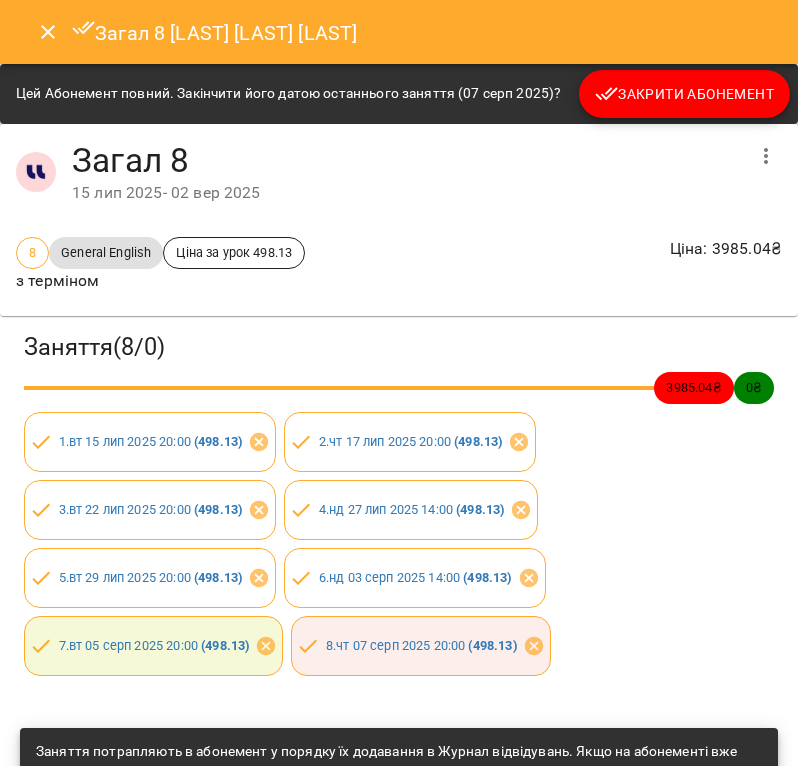 click on "Закрити Абонемент" at bounding box center [684, 94] 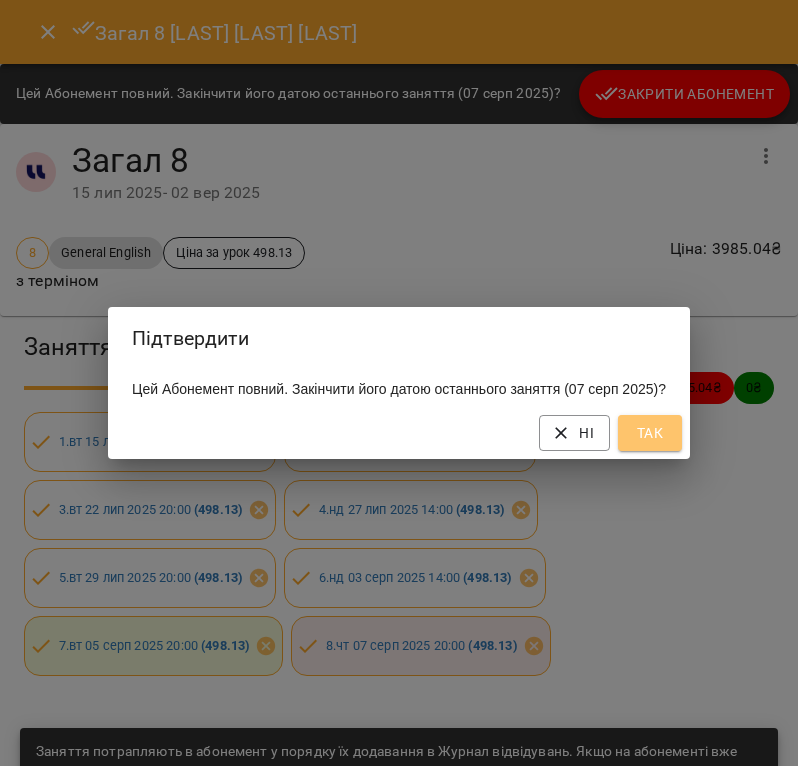 click on "Так" at bounding box center [650, 433] 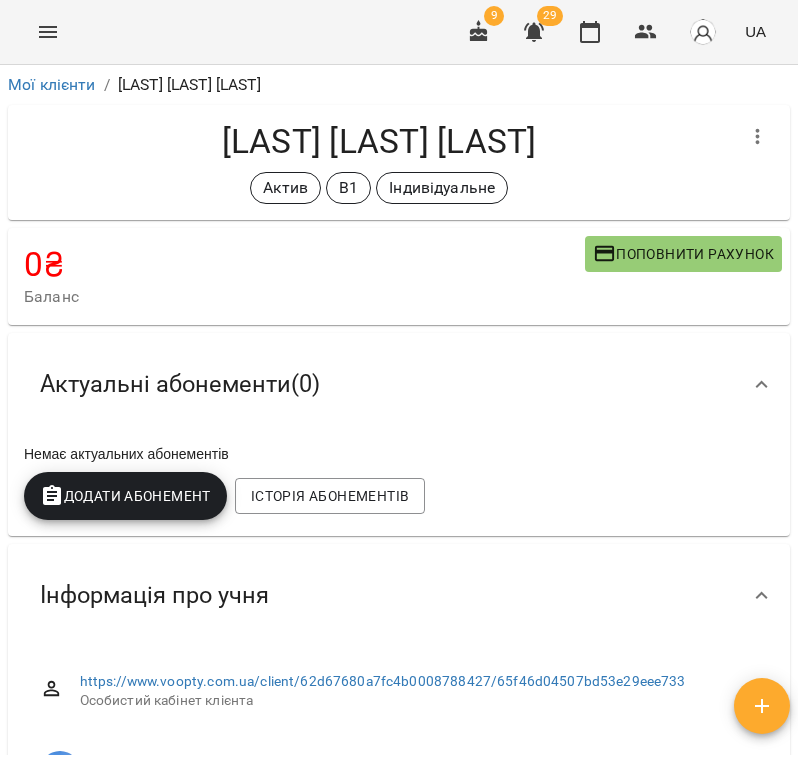 click on "Додати Абонемент" at bounding box center (125, 496) 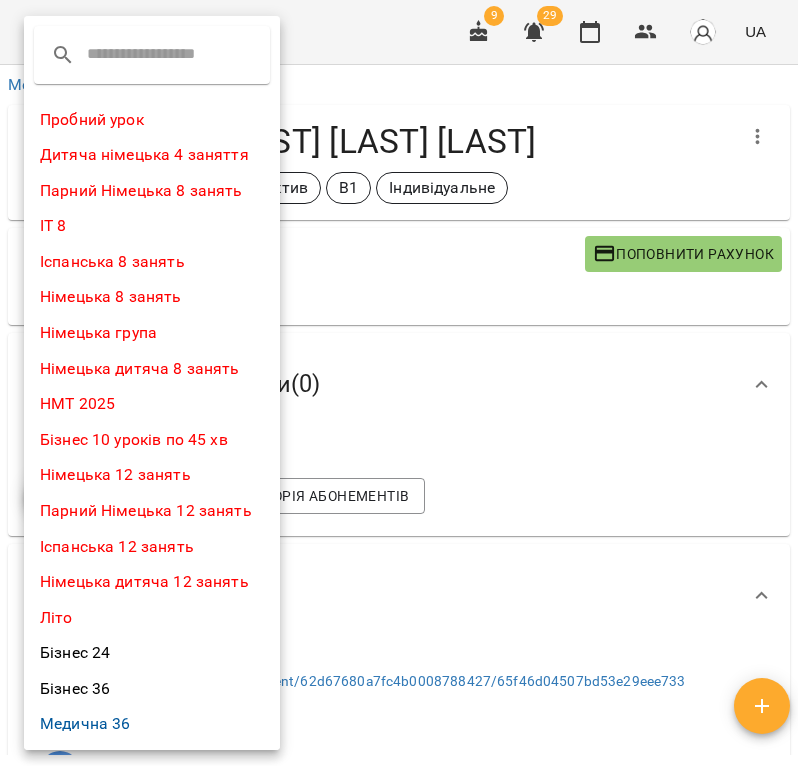 click at bounding box center [166, 55] 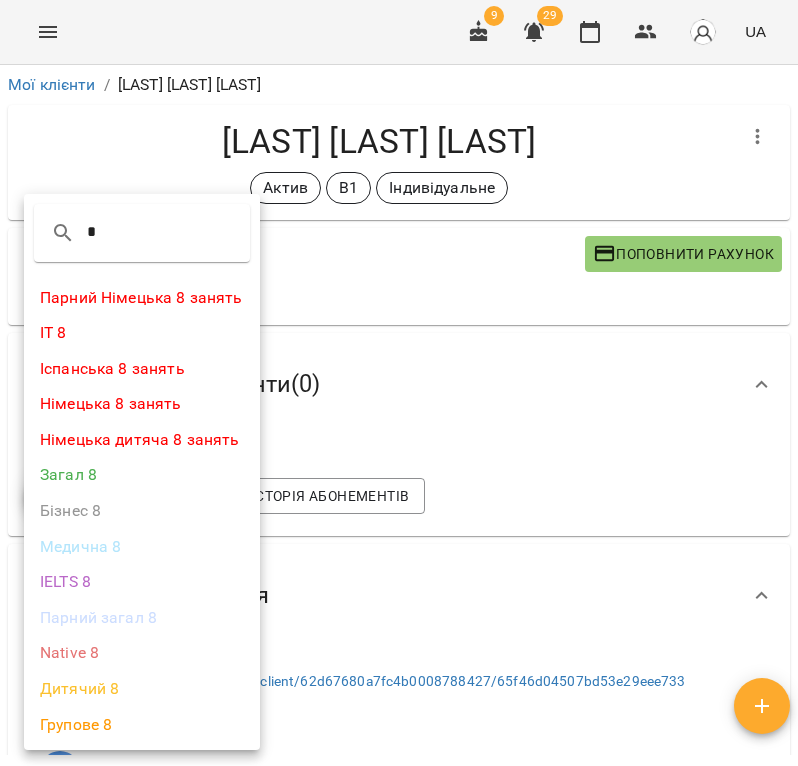 type on "*" 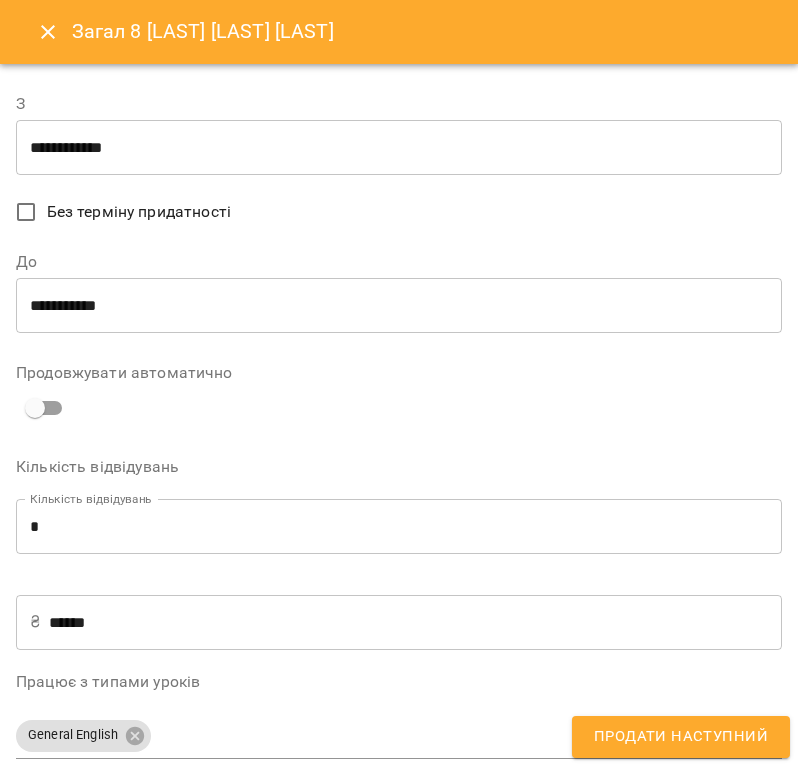scroll, scrollTop: 558, scrollLeft: 0, axis: vertical 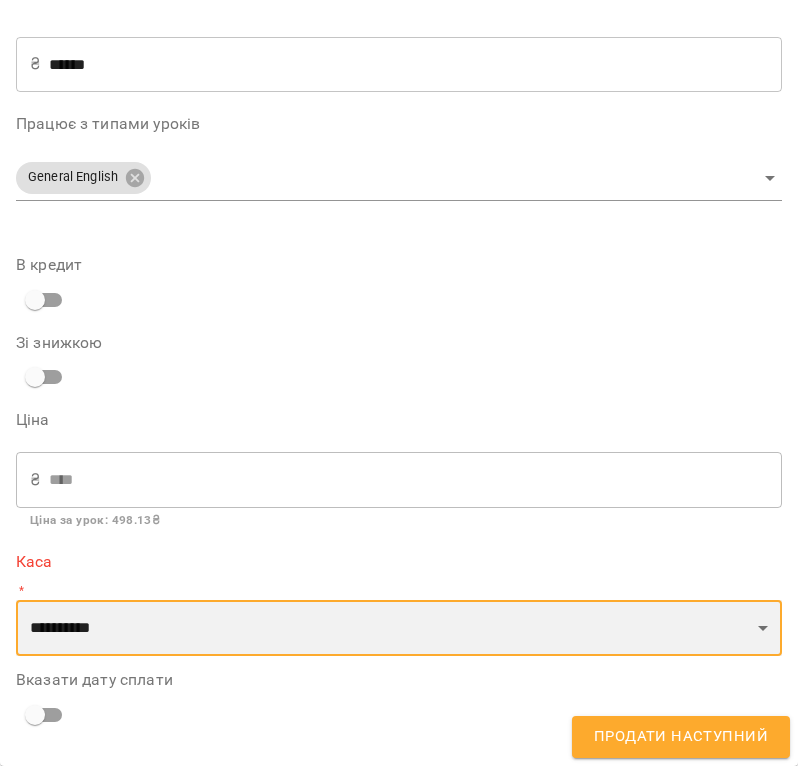select on "****" 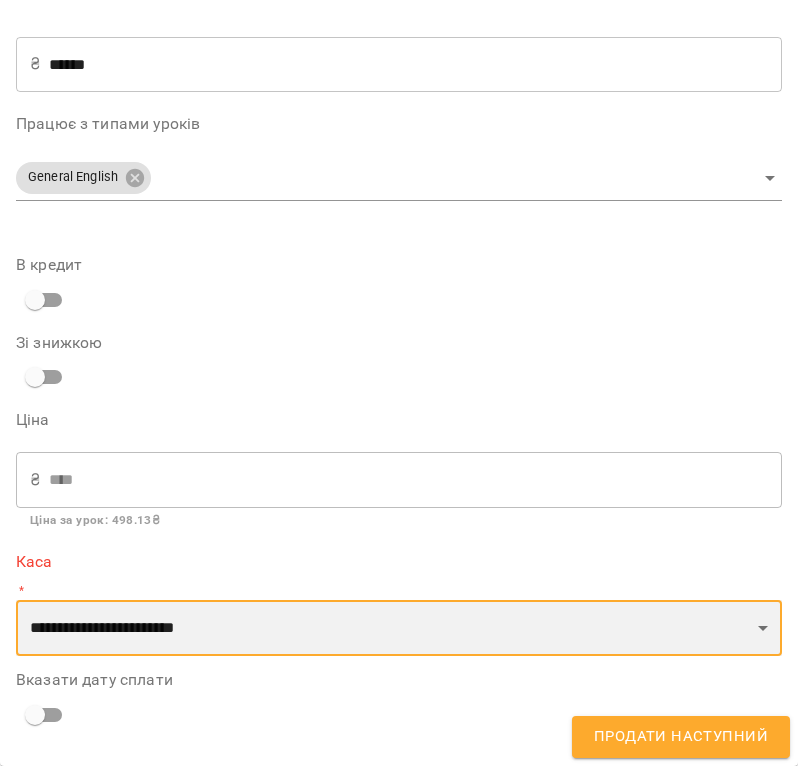 click on "**********" at bounding box center [0, 0] 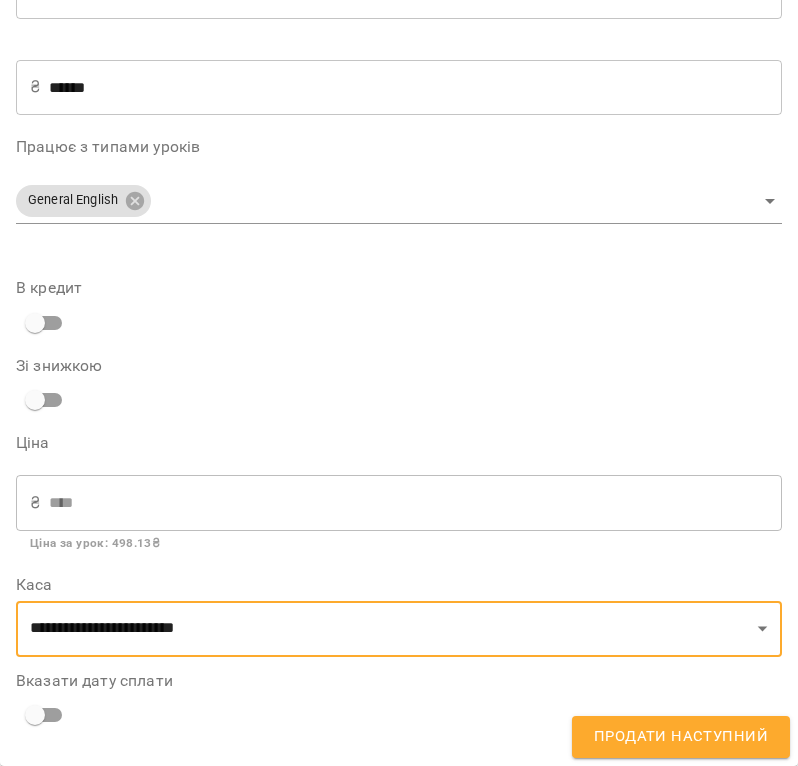 click on "Продати наступний" at bounding box center (681, 737) 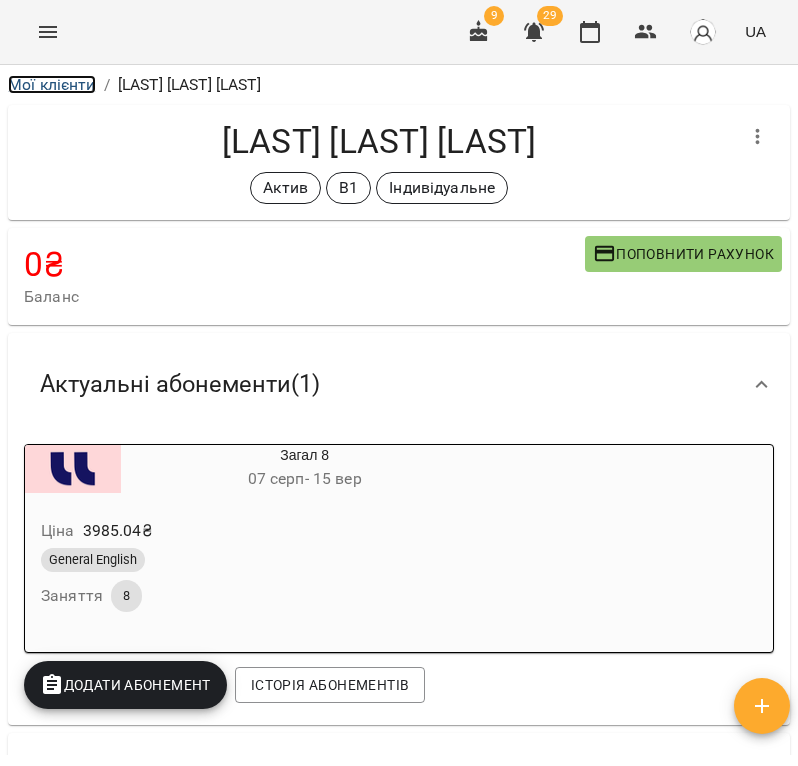 click on "Мої клієнти" at bounding box center (52, 84) 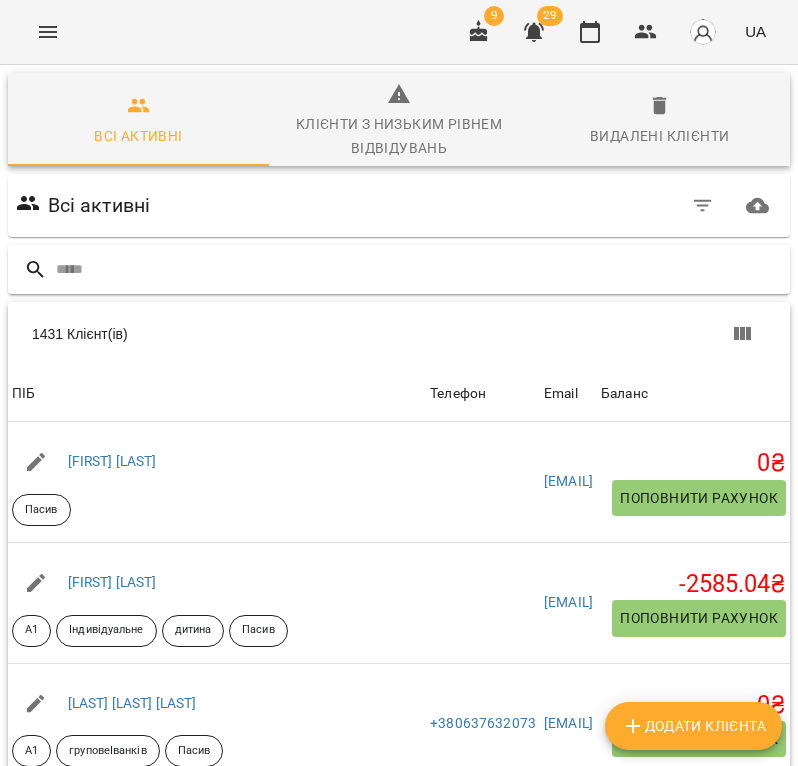 click at bounding box center (419, 269) 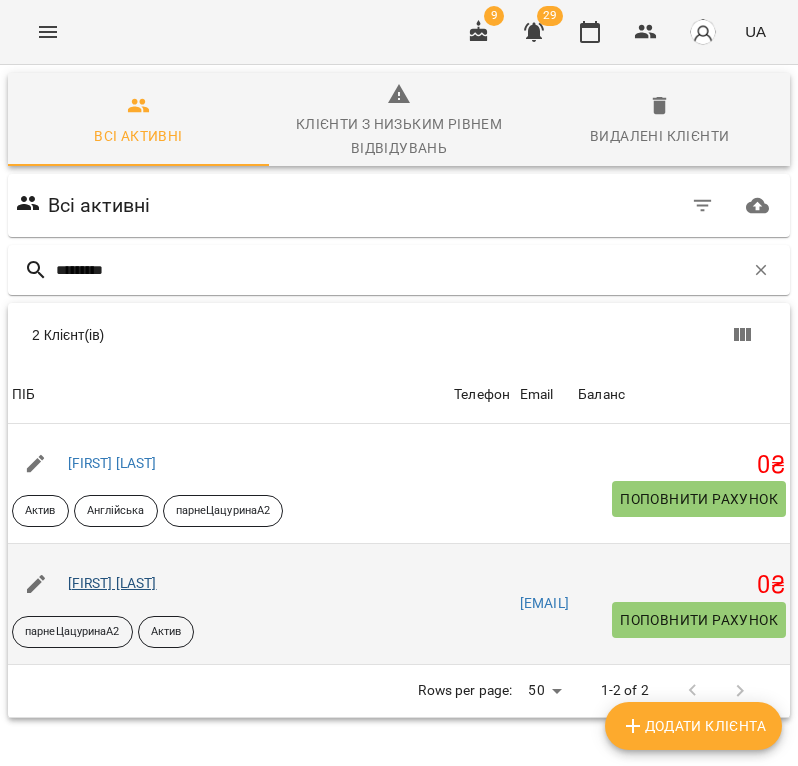 type on "*********" 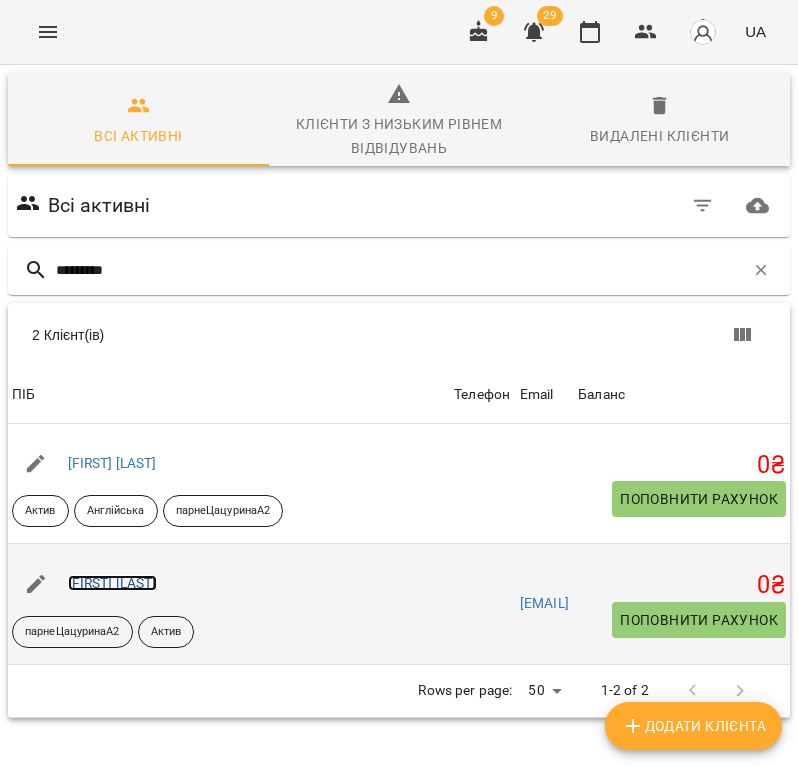 click on "[FIRST] [LAST]" at bounding box center (112, 583) 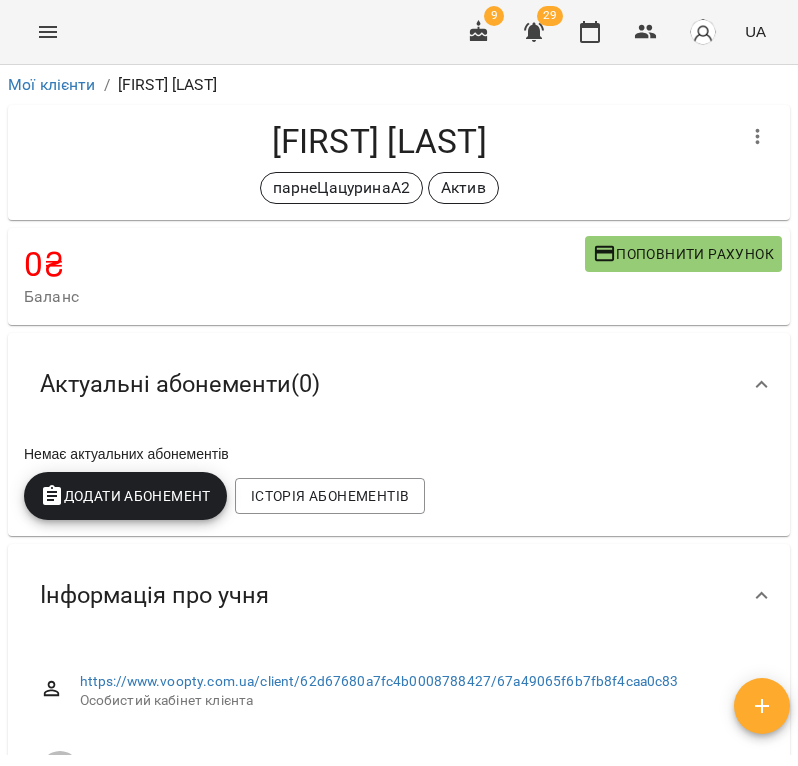click on "Додати Абонемент" at bounding box center [125, 496] 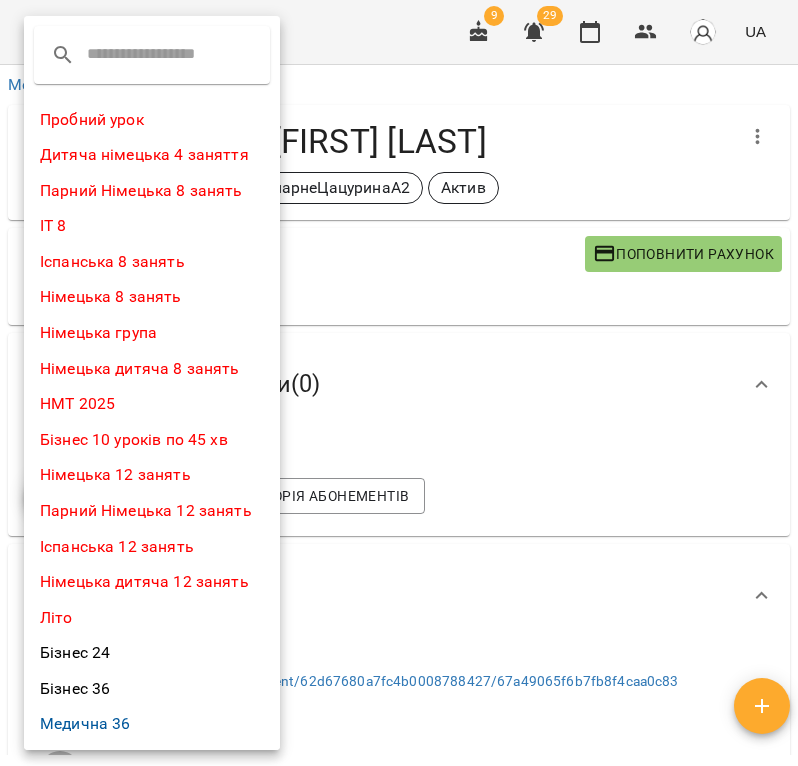 click at bounding box center (166, 55) 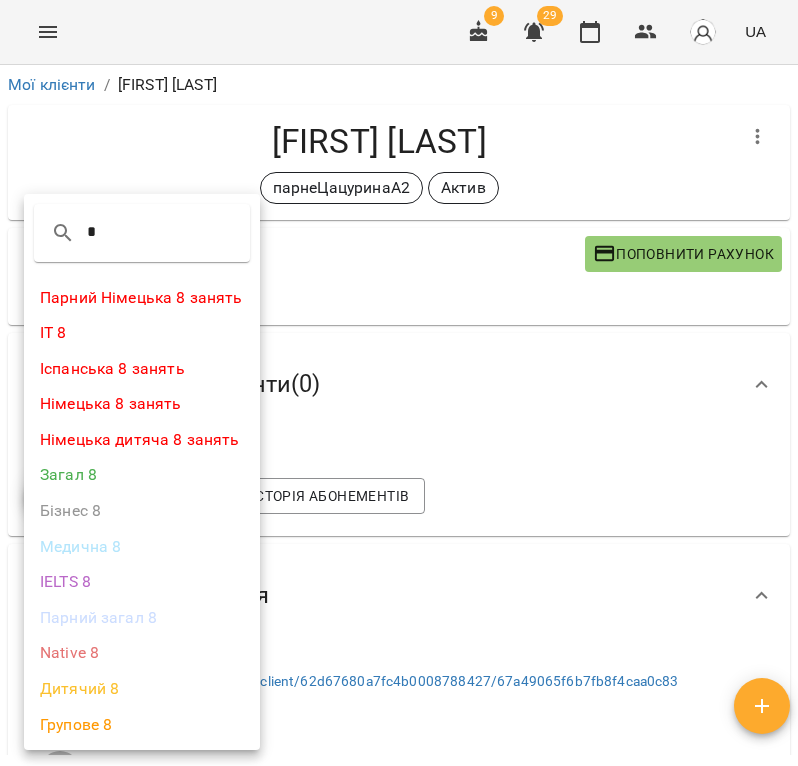 type on "*" 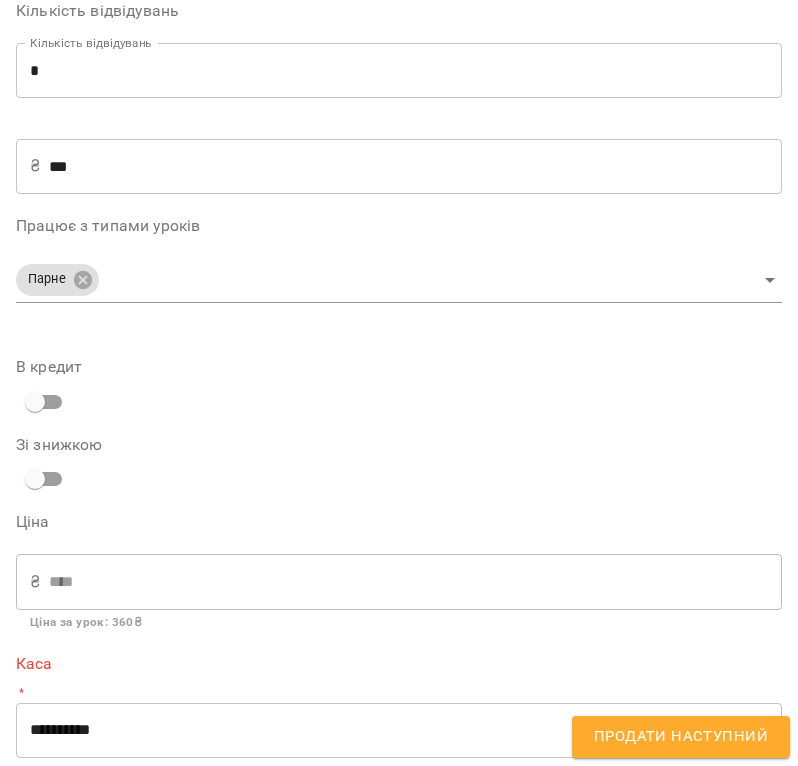 scroll, scrollTop: 558, scrollLeft: 0, axis: vertical 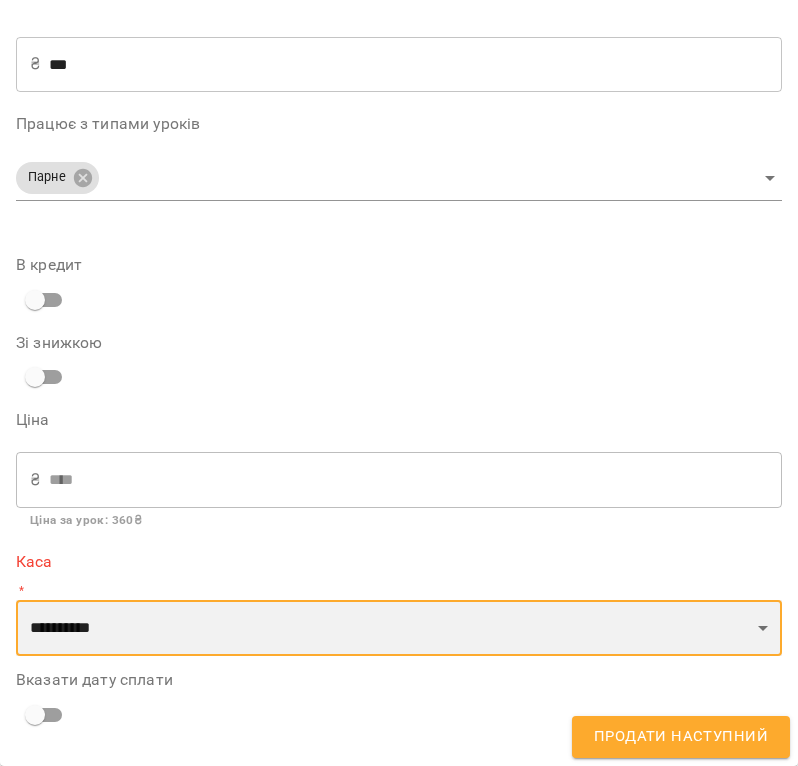 select on "****" 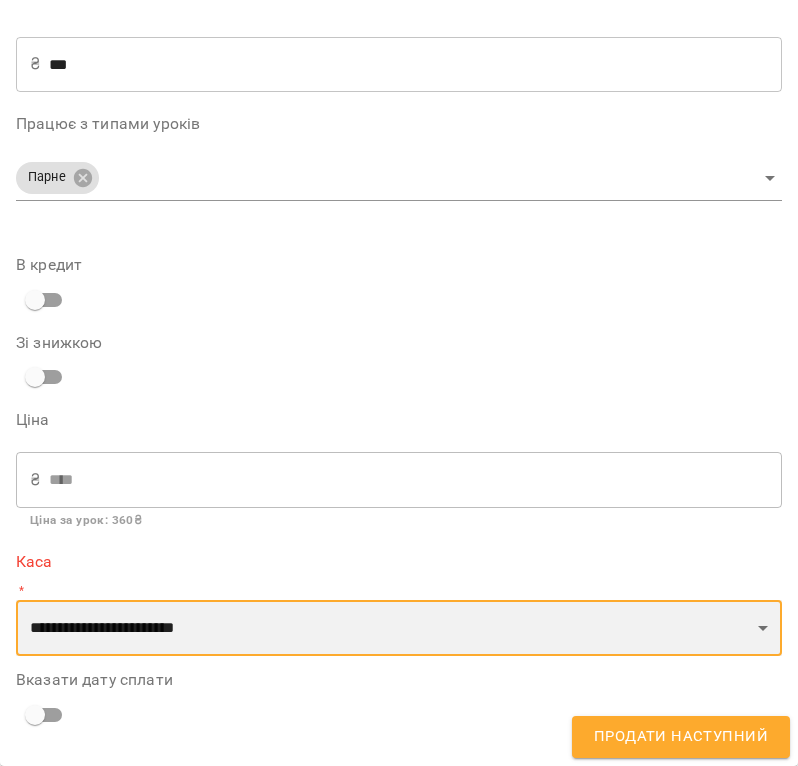 click on "**********" at bounding box center (0, 0) 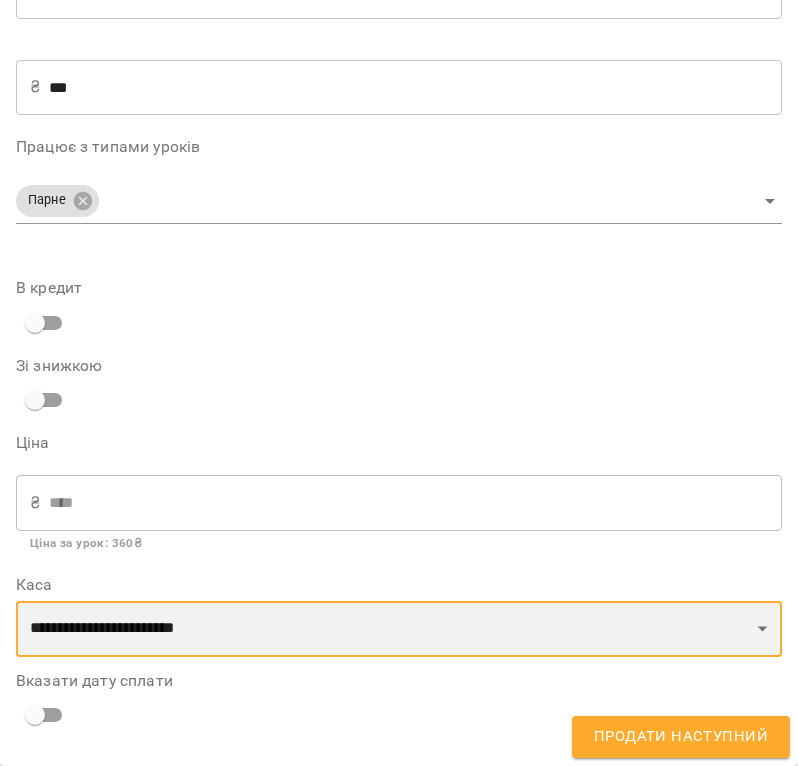 scroll, scrollTop: 535, scrollLeft: 0, axis: vertical 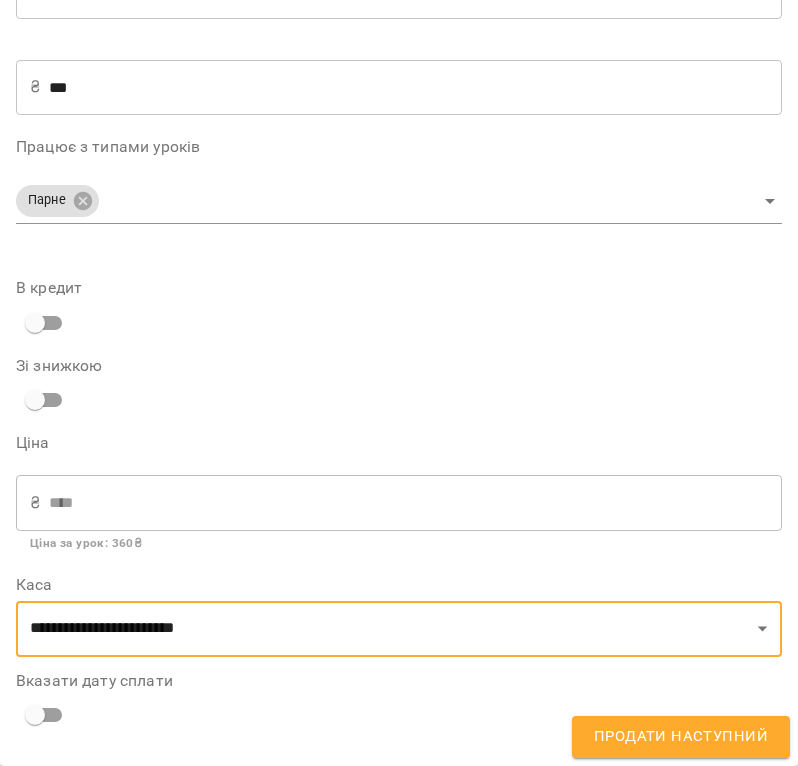 click on "Продати наступний" at bounding box center (681, 737) 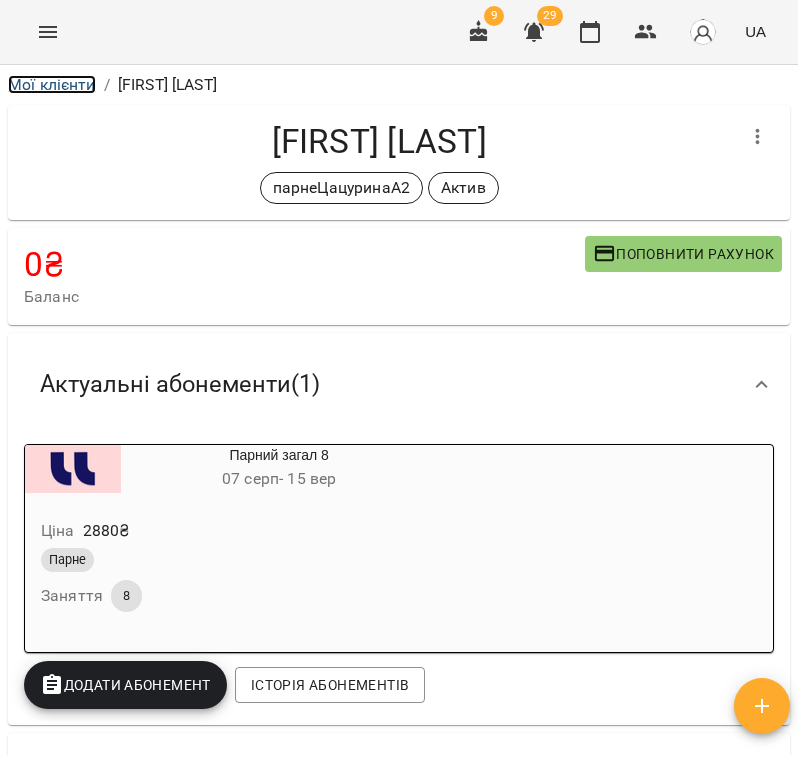 click on "Мої клієнти" at bounding box center [52, 84] 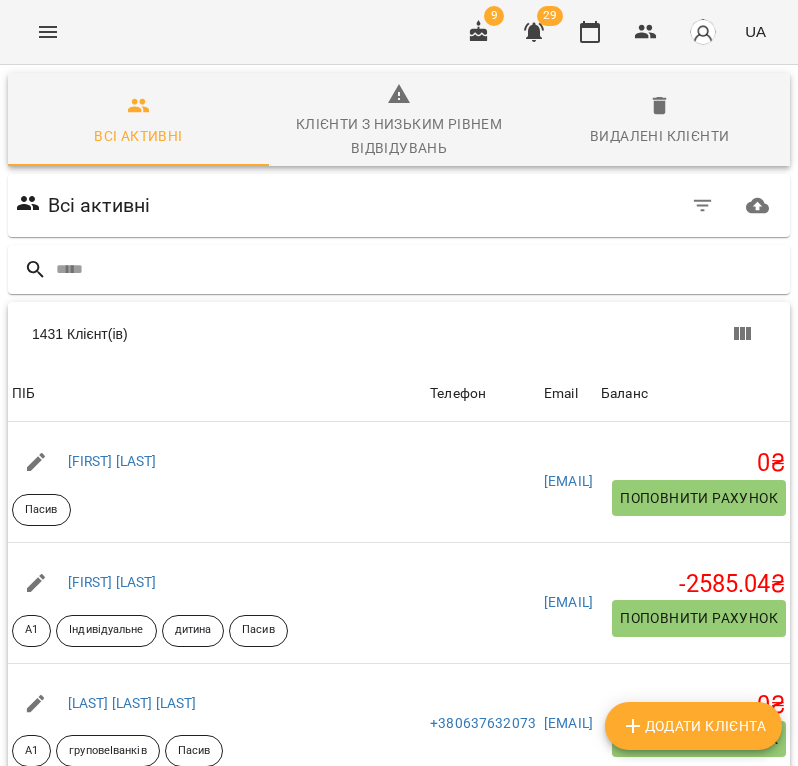 type on "******" 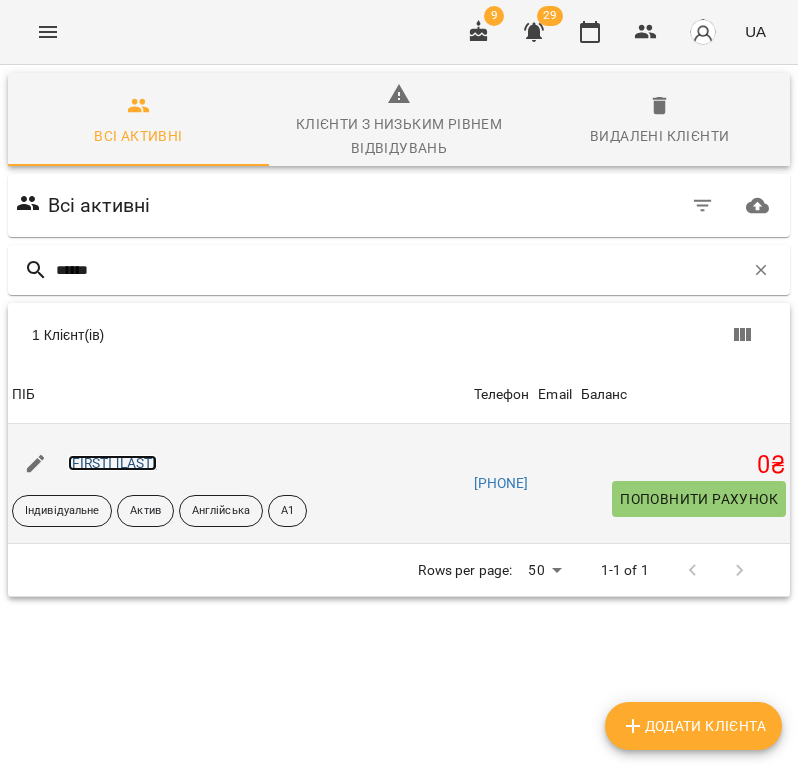 click on "[FIRST] [LAST]" at bounding box center (112, 463) 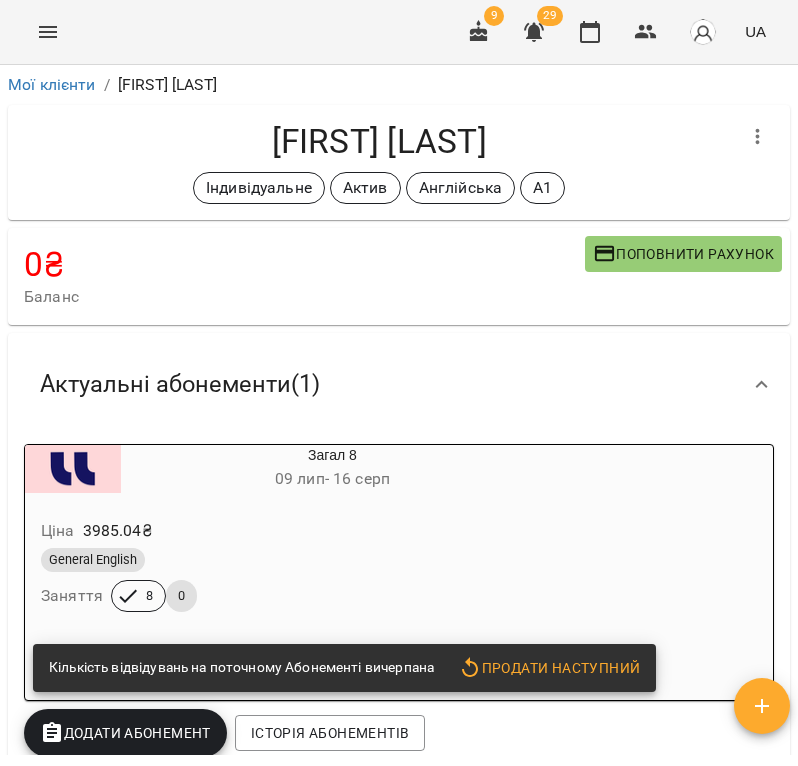 scroll, scrollTop: 342, scrollLeft: 0, axis: vertical 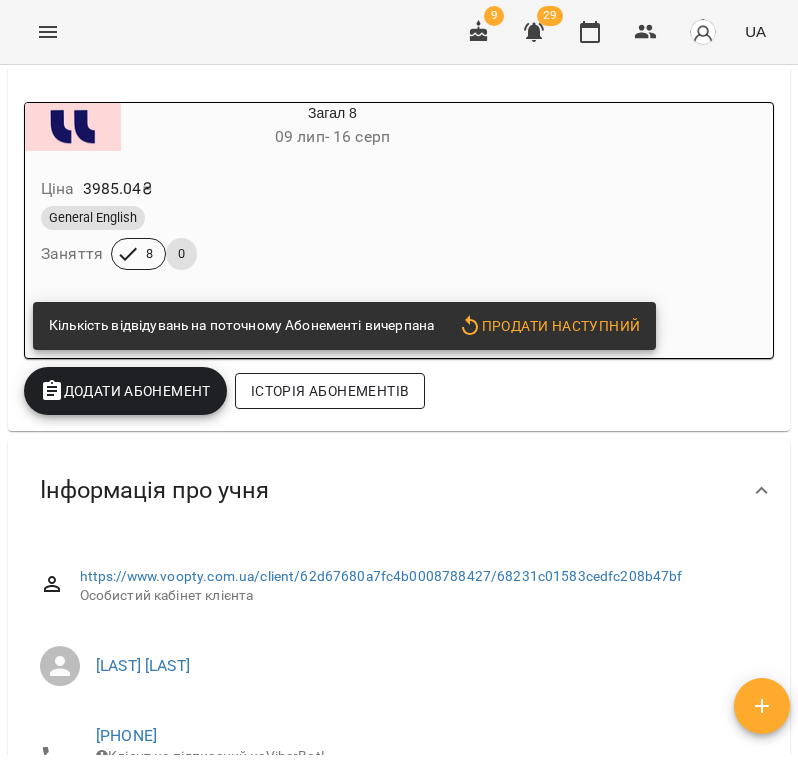 click on "Загал 8  09 лип  -   16 серп Ціна 3985.04 ₴ General English Заняття 8 0 Кількість відвідувань на поточному Абонементі вичерпана Продати наступний Додати Абонемент Історія абонементів" at bounding box center [399, 258] 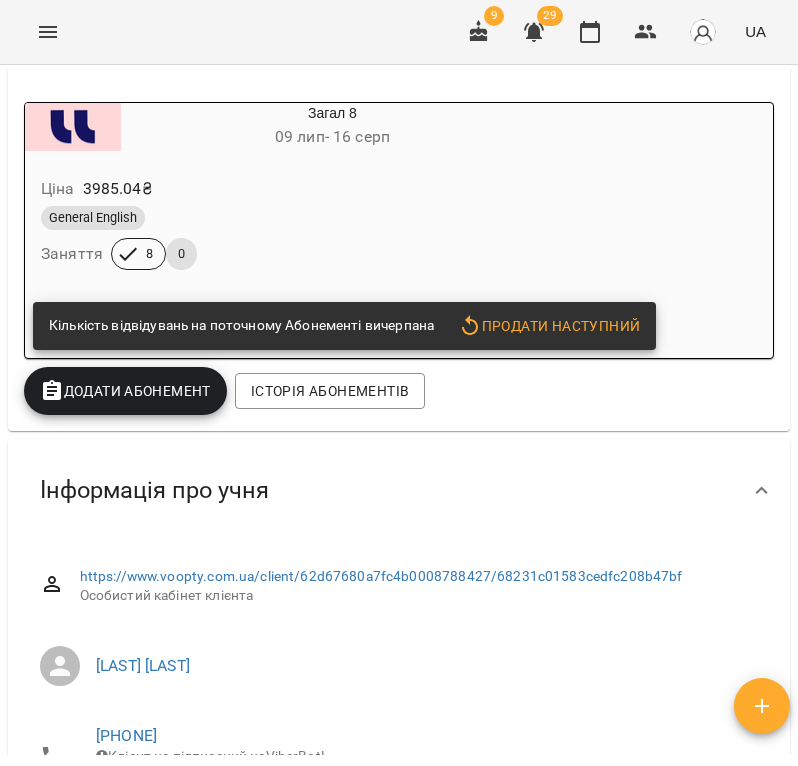 click on "Ціна 3985.04 ₴ General English Заняття 8 0" at bounding box center (284, 227) 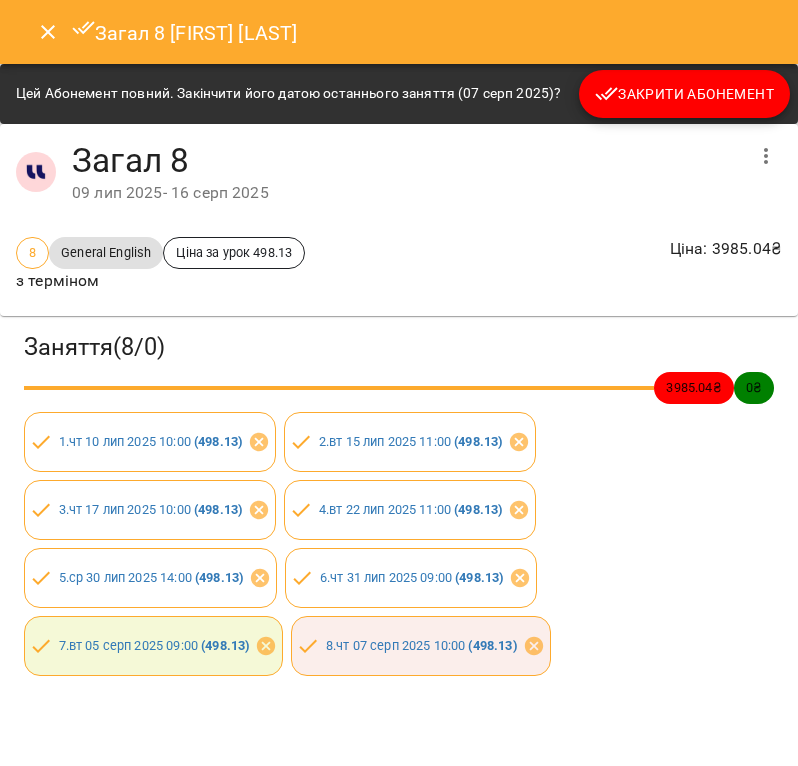 click on "Закрити Абонемент" at bounding box center [684, 94] 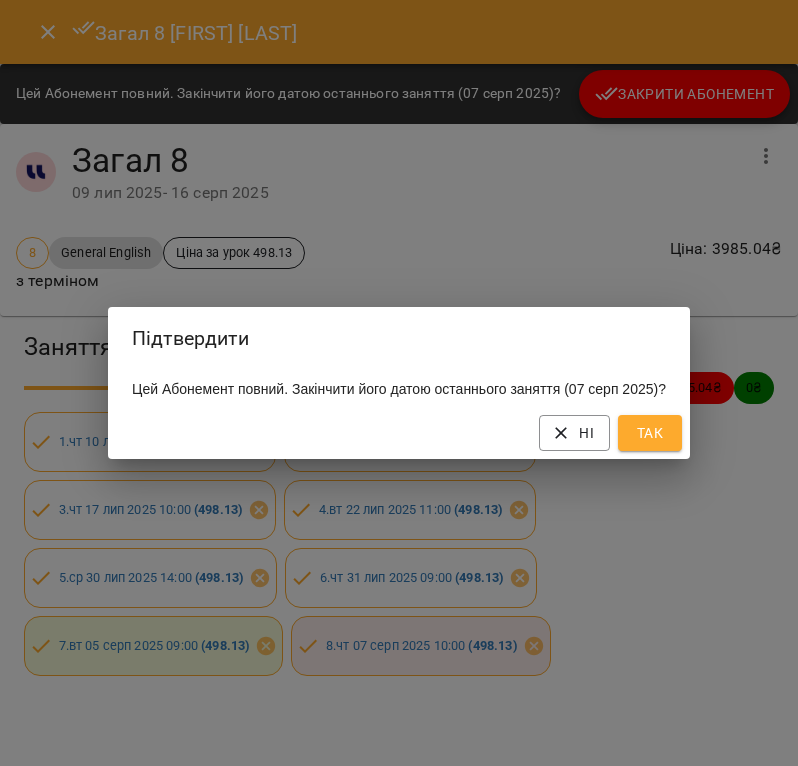 click on "Ні Так" at bounding box center (399, 433) 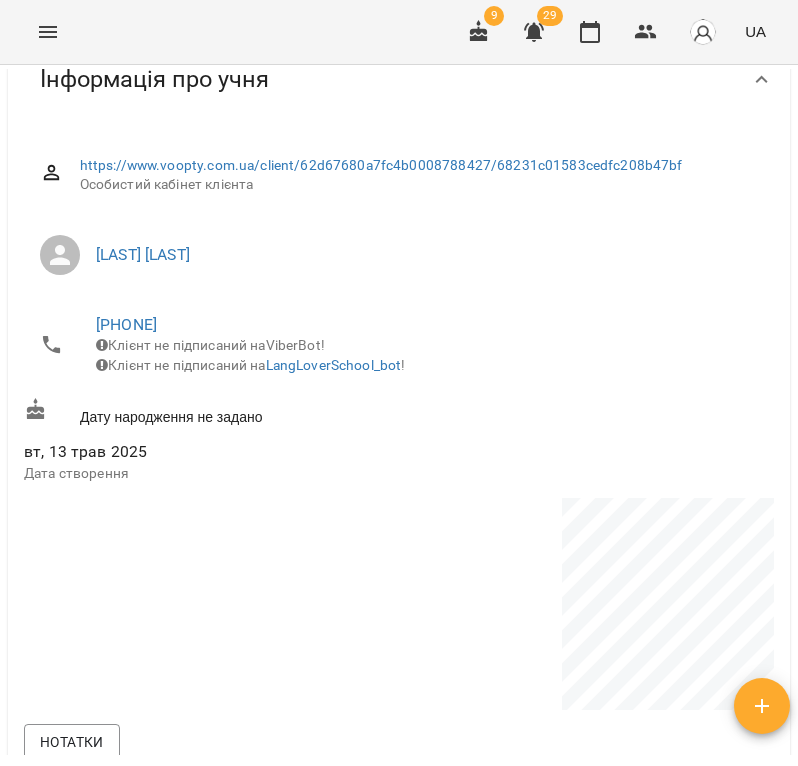 scroll, scrollTop: 60, scrollLeft: 0, axis: vertical 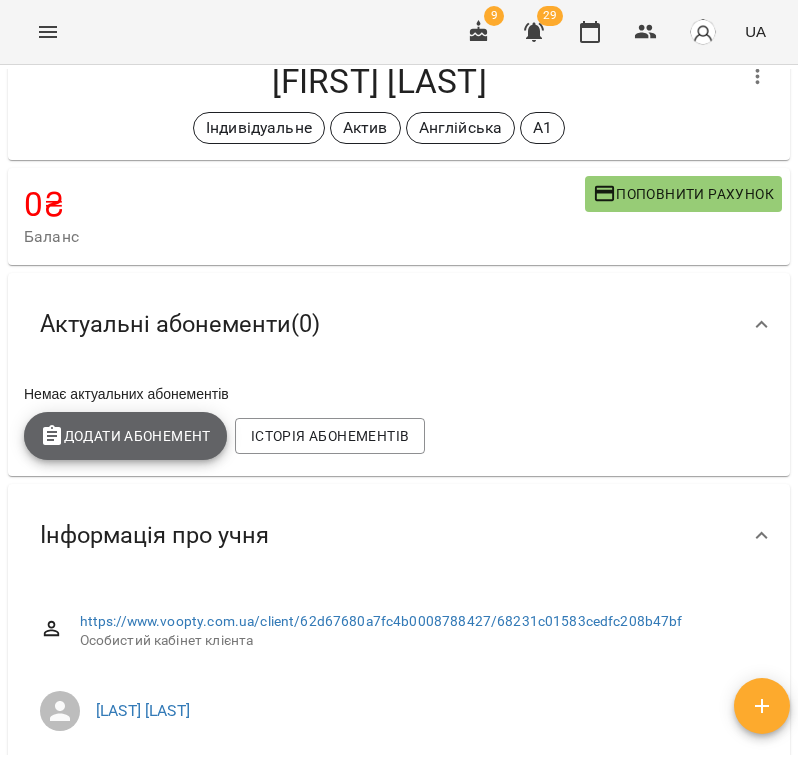 click on "Додати Абонемент" at bounding box center (125, 436) 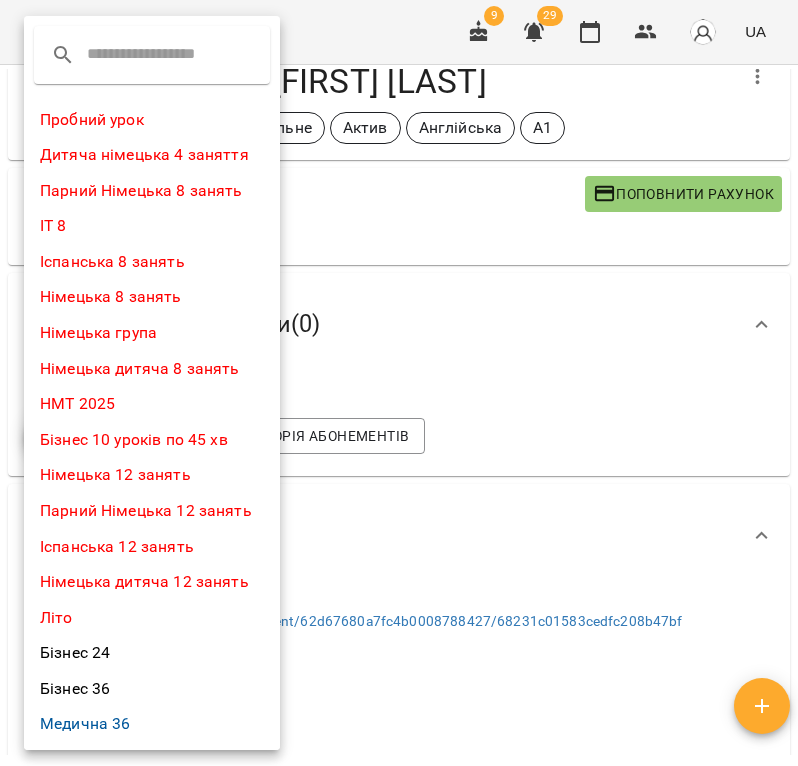 click at bounding box center (399, 383) 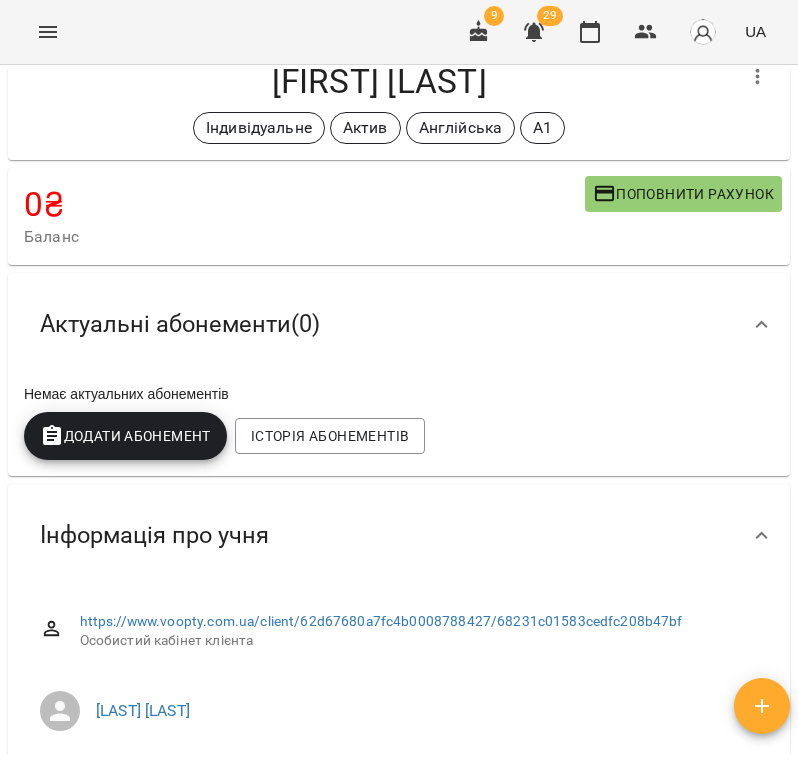 click at bounding box center (130, 212) 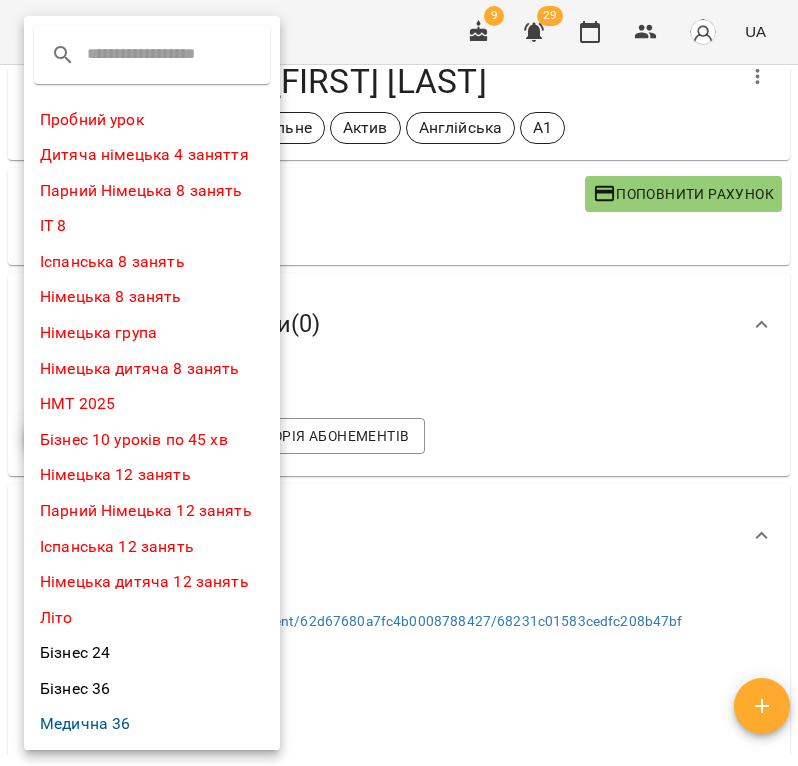 click at bounding box center [166, 55] 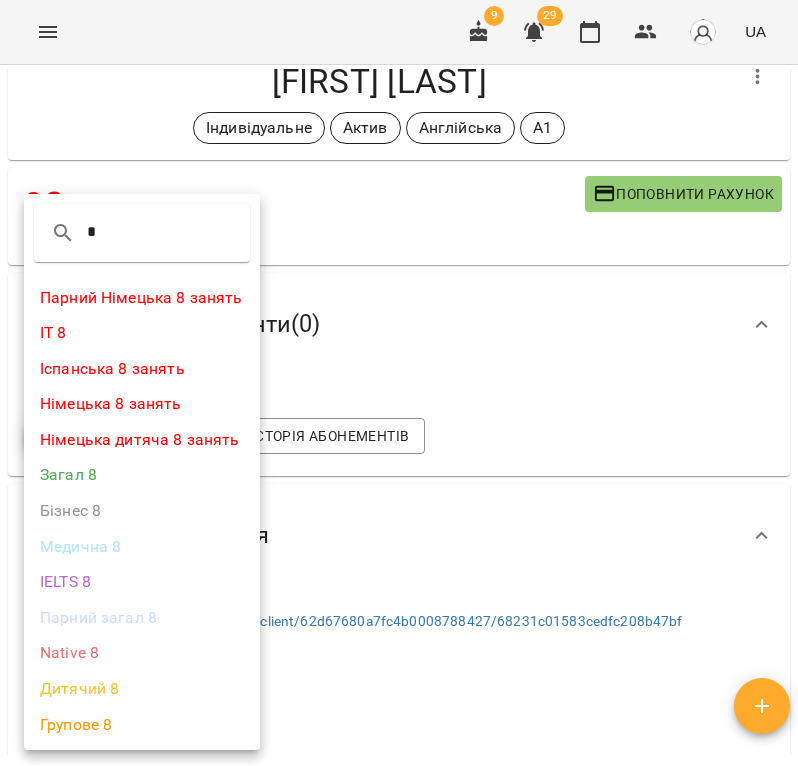 type on "*" 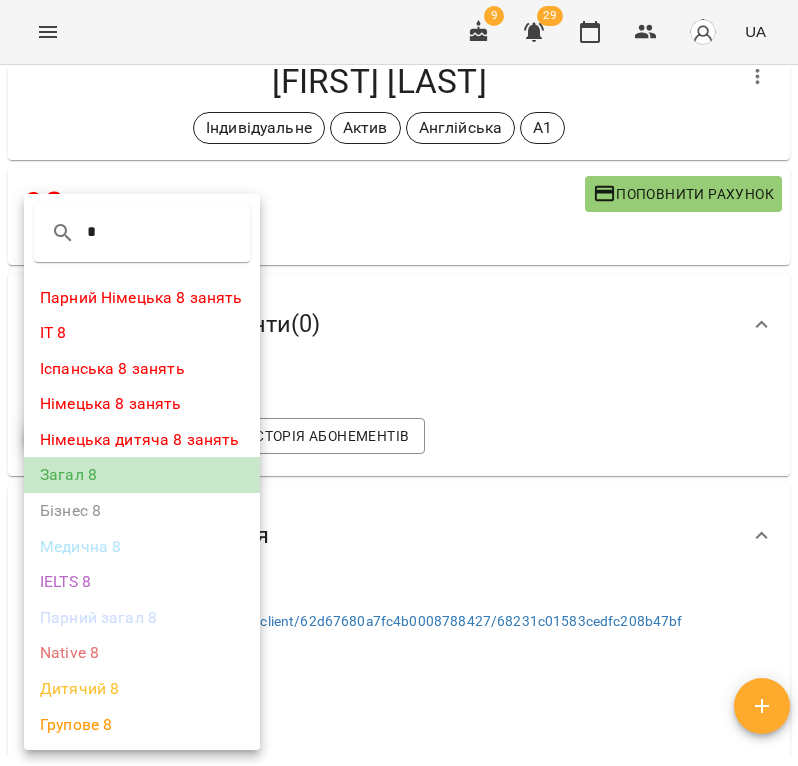click on "Загал 8" at bounding box center (142, 475) 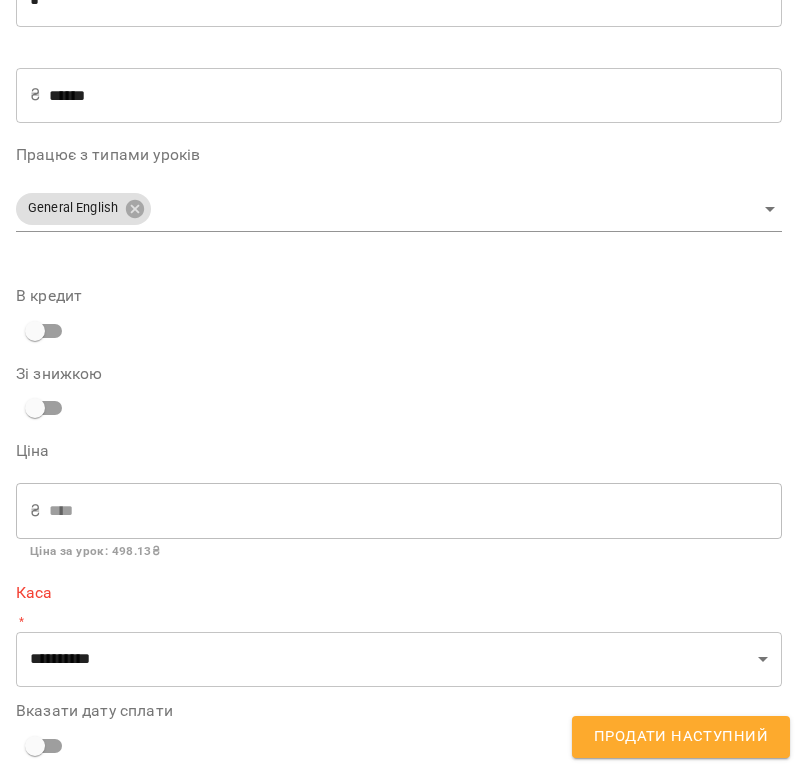 scroll, scrollTop: 558, scrollLeft: 0, axis: vertical 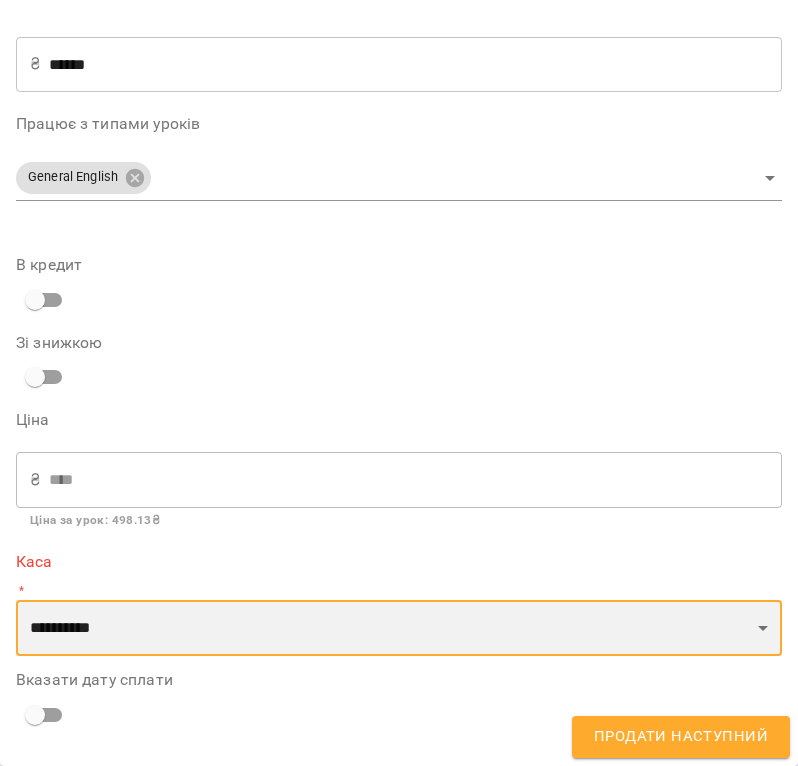 select on "****" 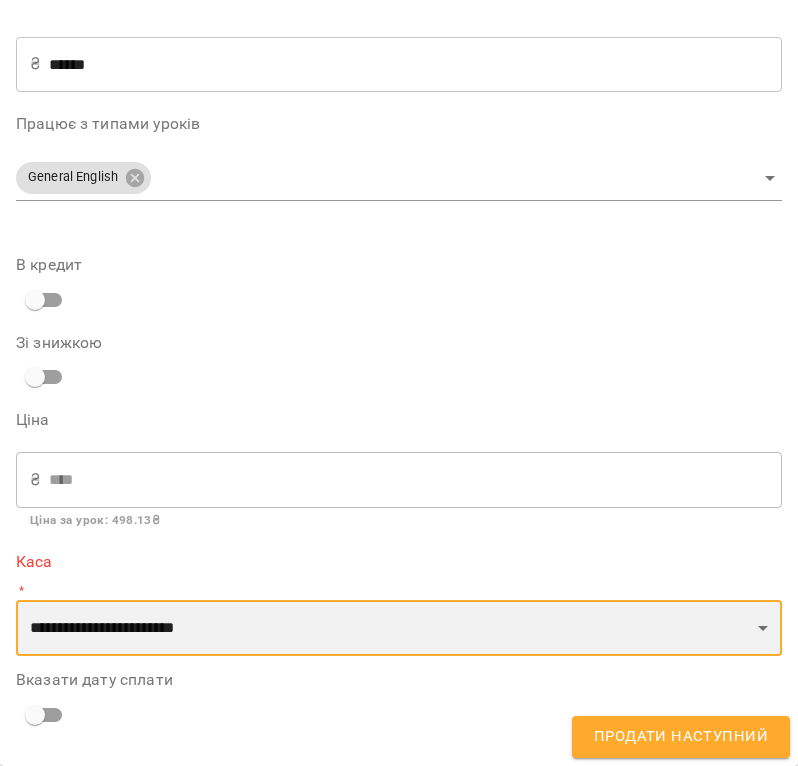 click on "**********" at bounding box center [0, 0] 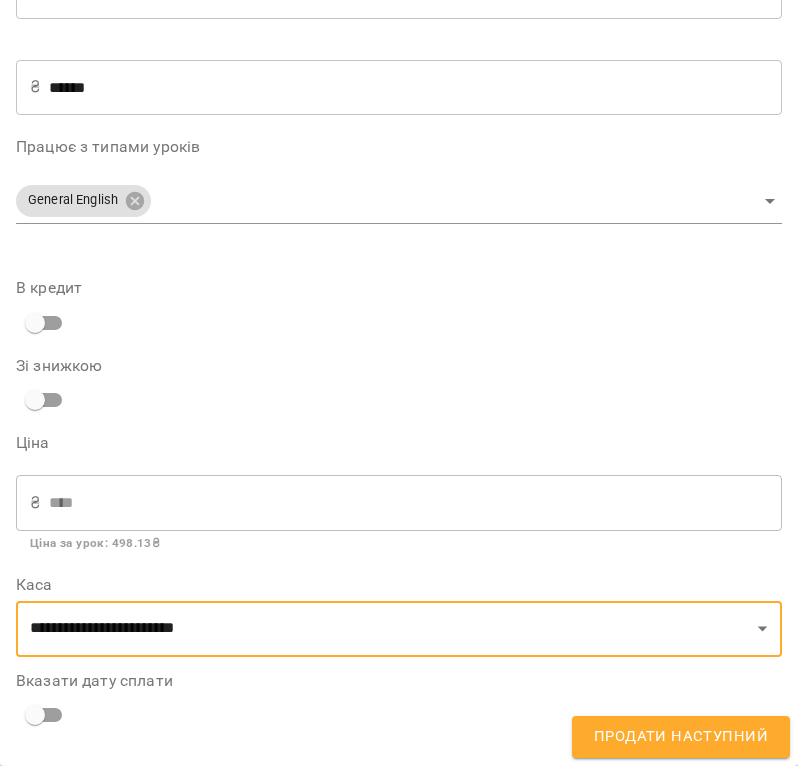 click on "Продати наступний" at bounding box center [681, 737] 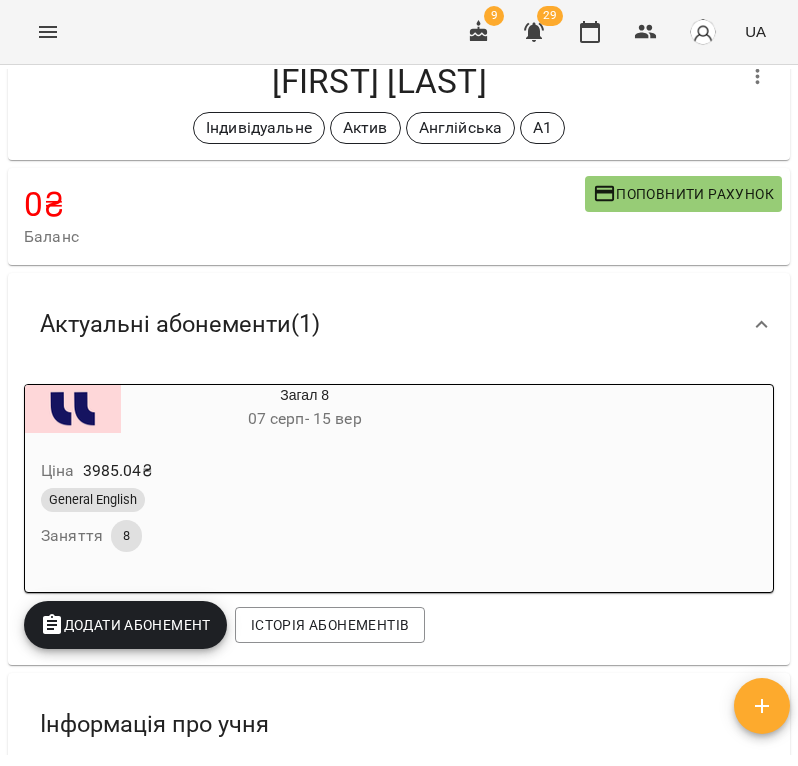 scroll, scrollTop: 0, scrollLeft: 0, axis: both 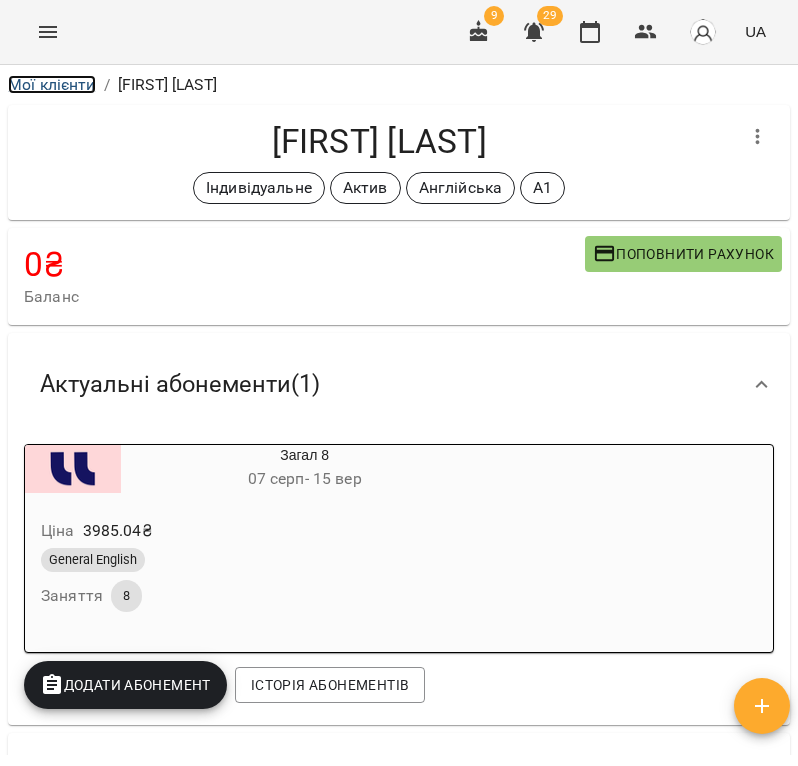 click on "Мої клієнти" at bounding box center [52, 84] 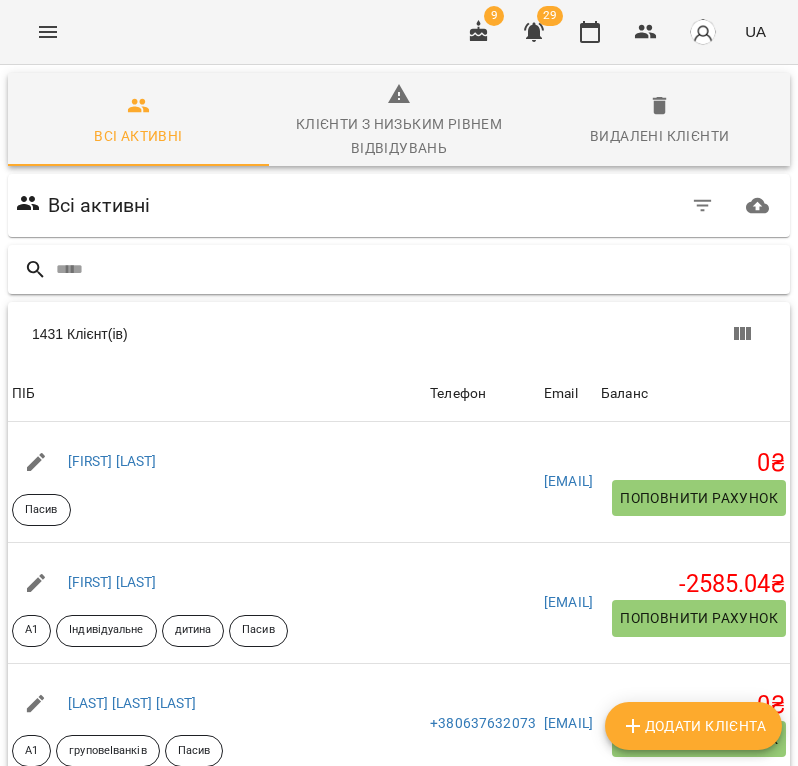 click on "1431   Клієнт(ів)" at bounding box center (227, 334) 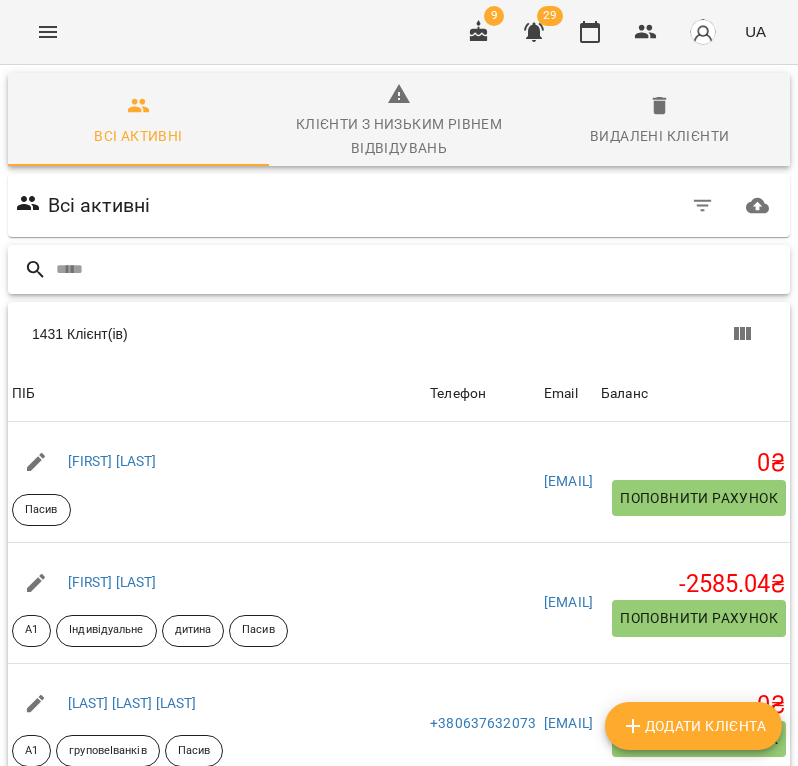 click at bounding box center (419, 269) 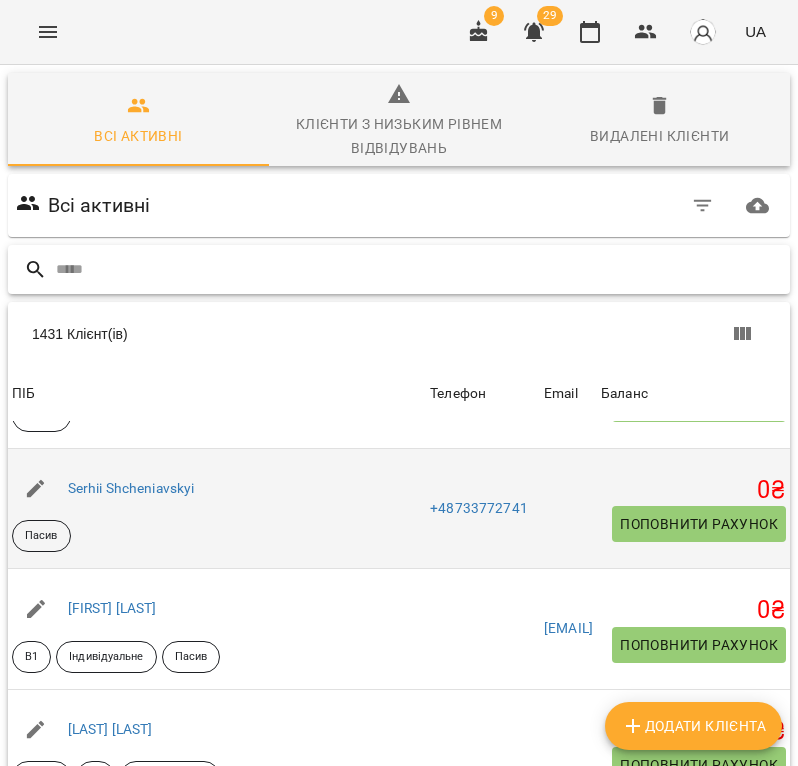 scroll, scrollTop: 0, scrollLeft: 0, axis: both 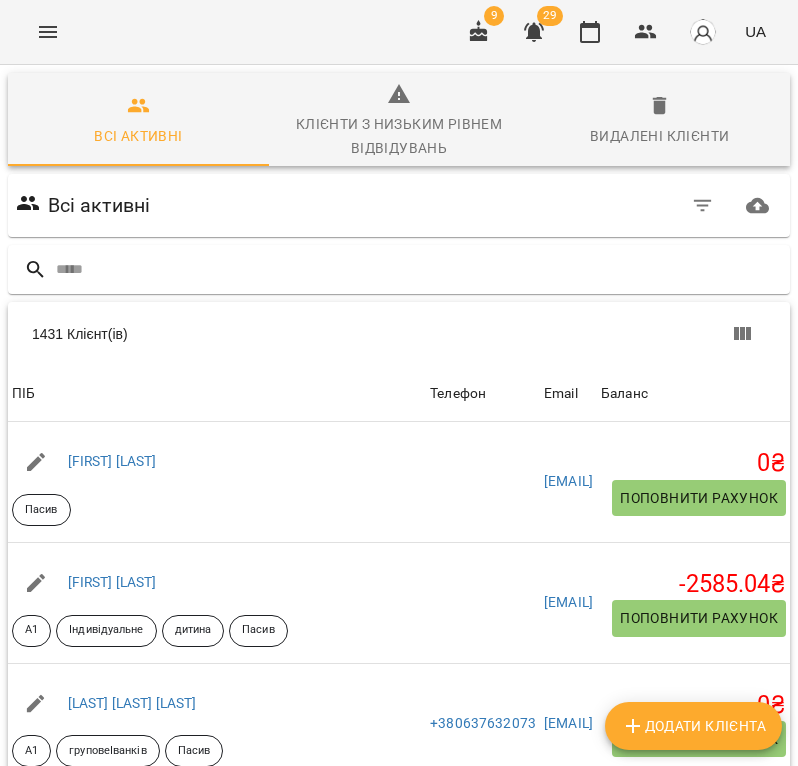 click on "Всі активні" at bounding box center [399, 206] 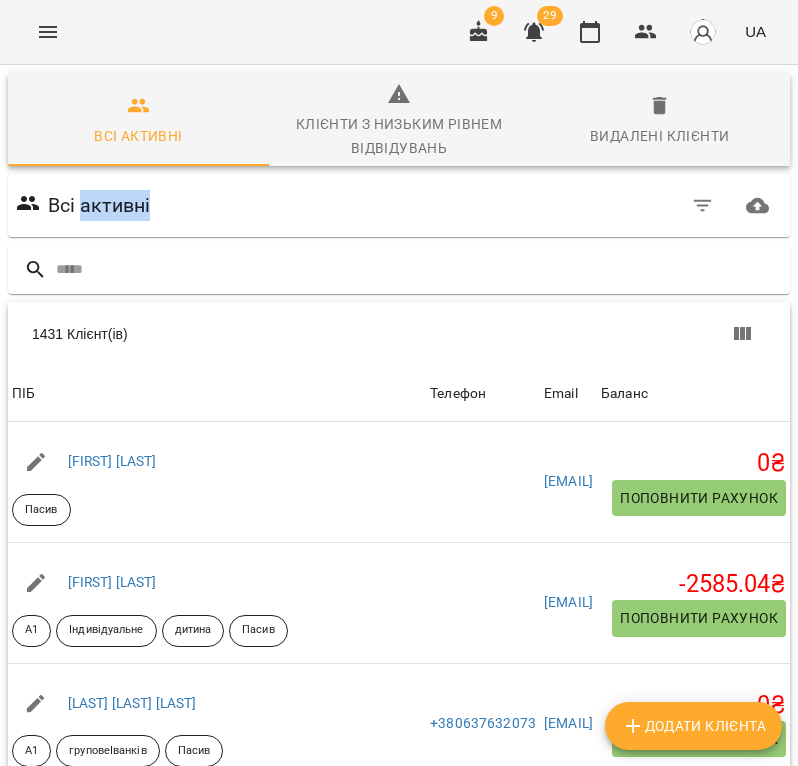 click on "Всі активні" at bounding box center [99, 205] 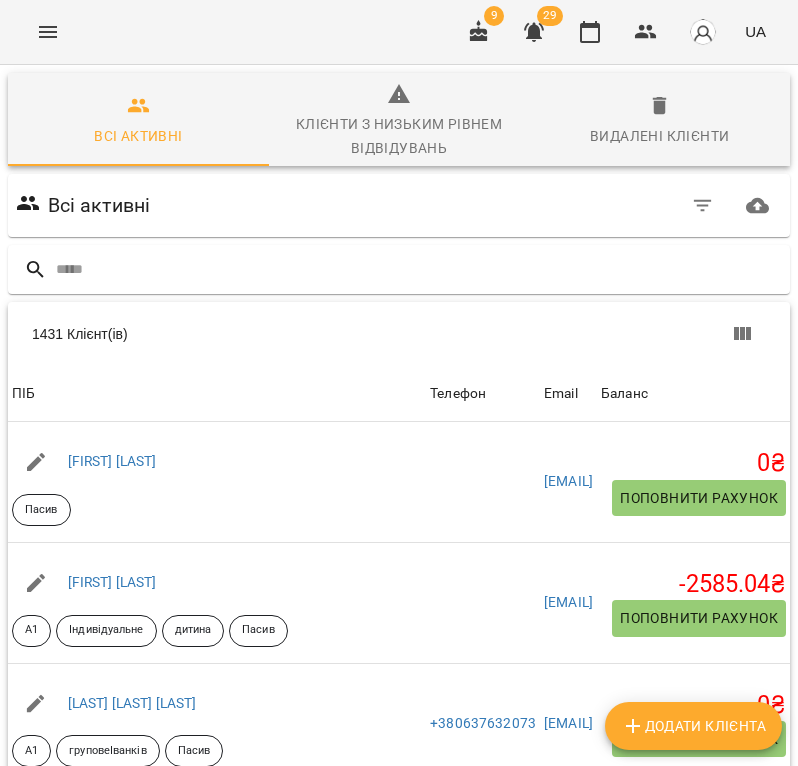 click on "Всі активні" at bounding box center [99, 205] 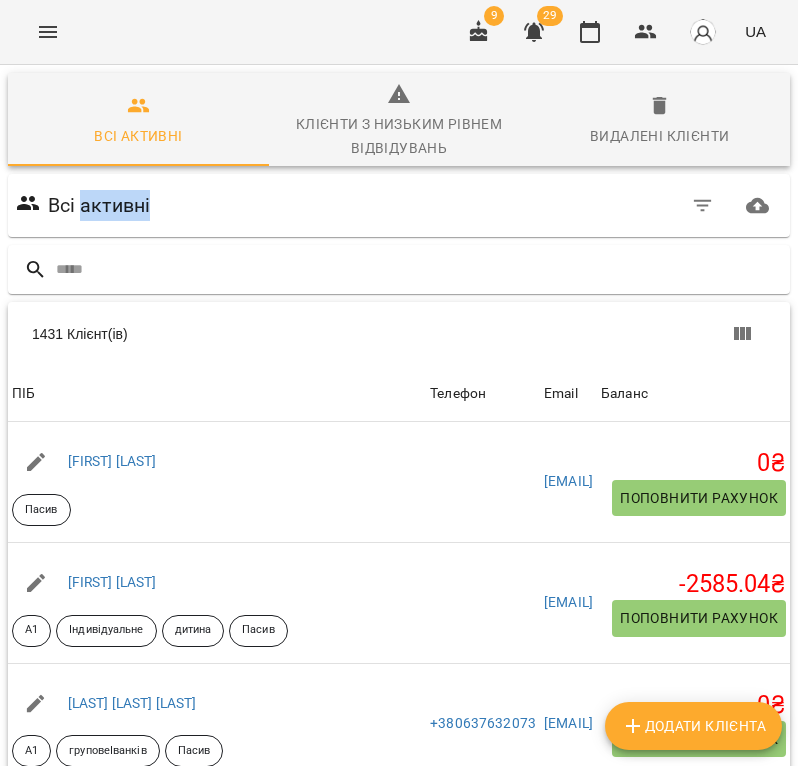click on "Всі активні" at bounding box center [99, 205] 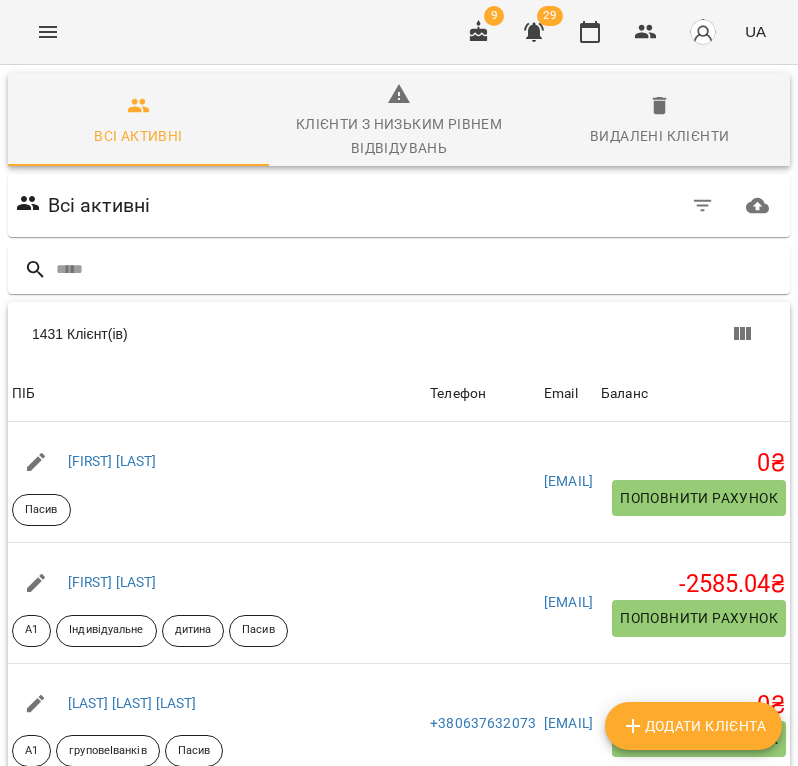 click on "Всі активні" at bounding box center (99, 205) 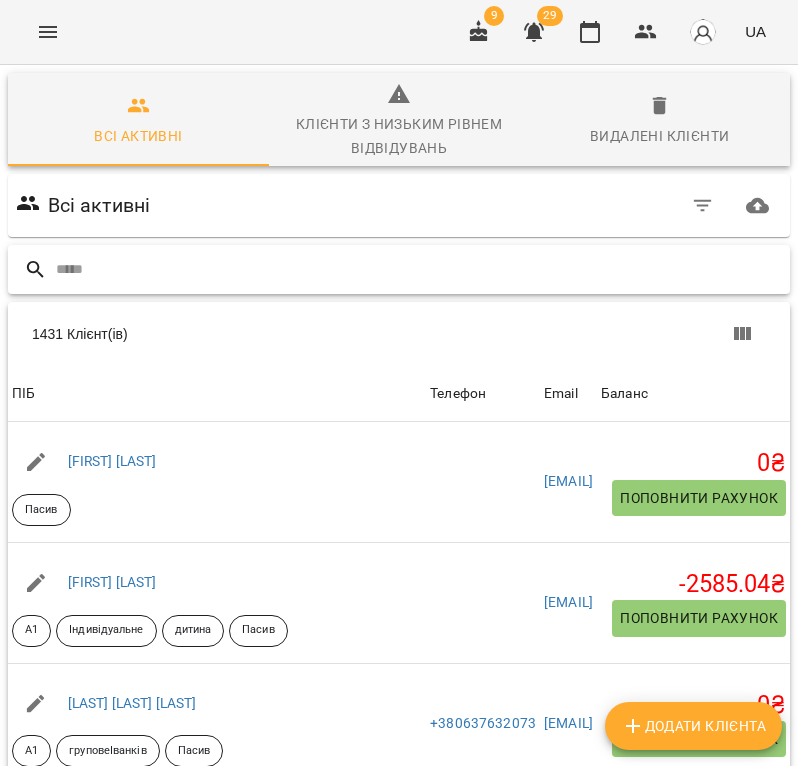 click at bounding box center (419, 269) 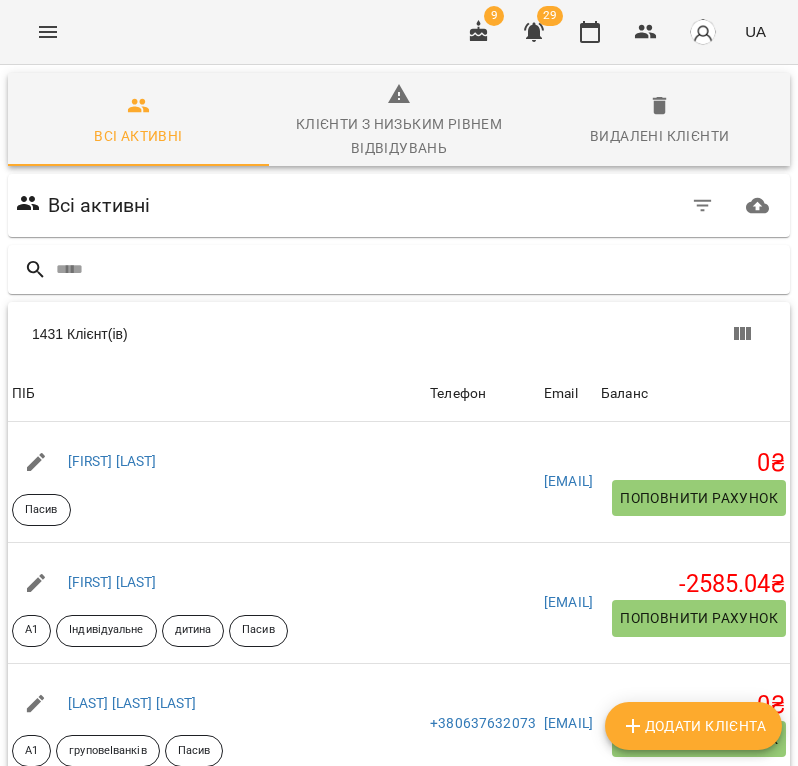 click at bounding box center (399, 269) 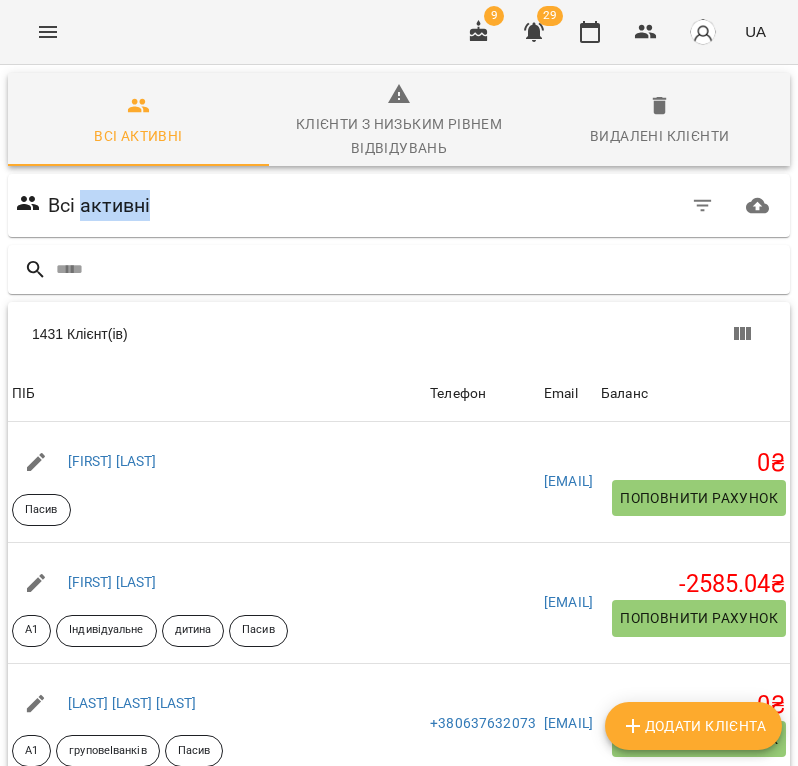 click on "Всі активні" at bounding box center [99, 205] 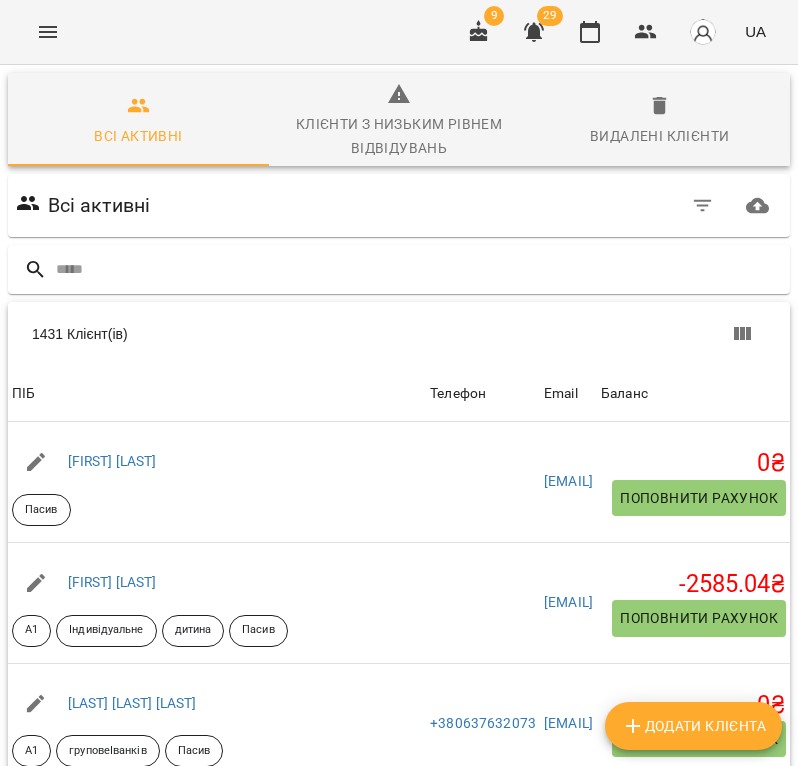 click on "Всі активні" at bounding box center [99, 205] 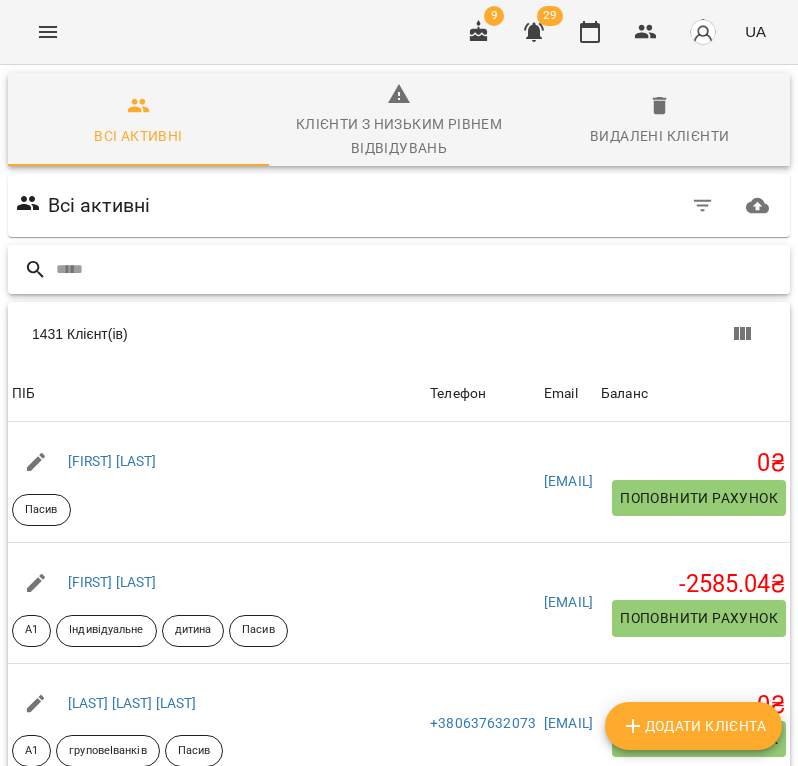 click at bounding box center [419, 269] 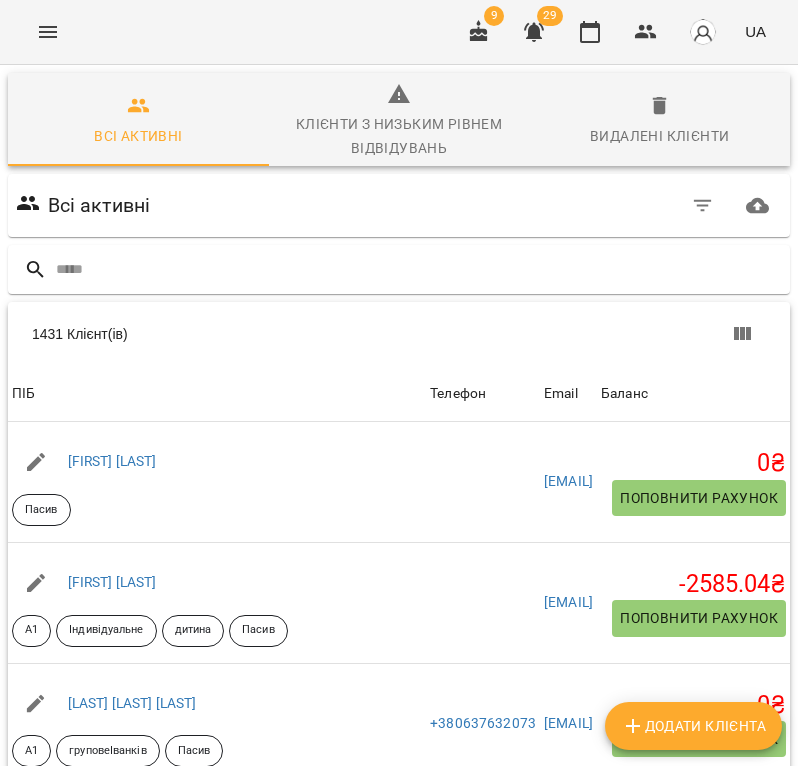 click on "Всі активні" at bounding box center (99, 205) 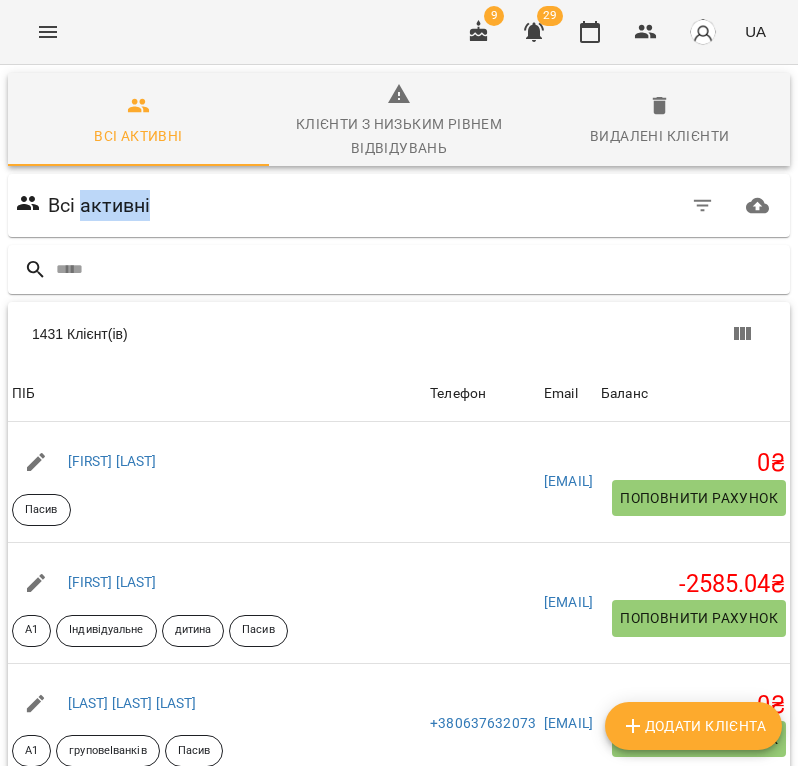 click on "Всі активні" at bounding box center [99, 205] 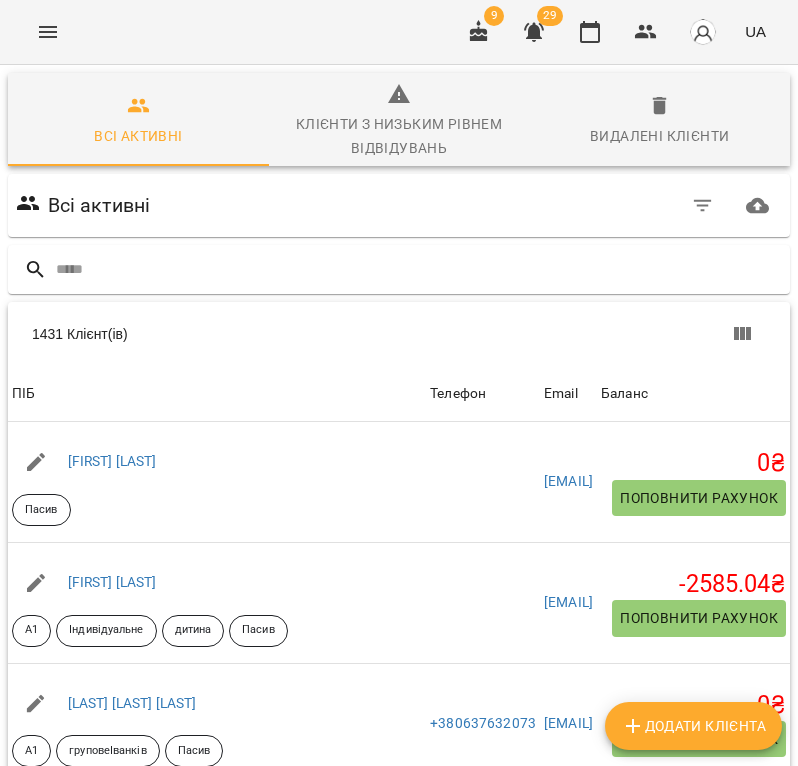 click on "Всі активні" at bounding box center [99, 205] 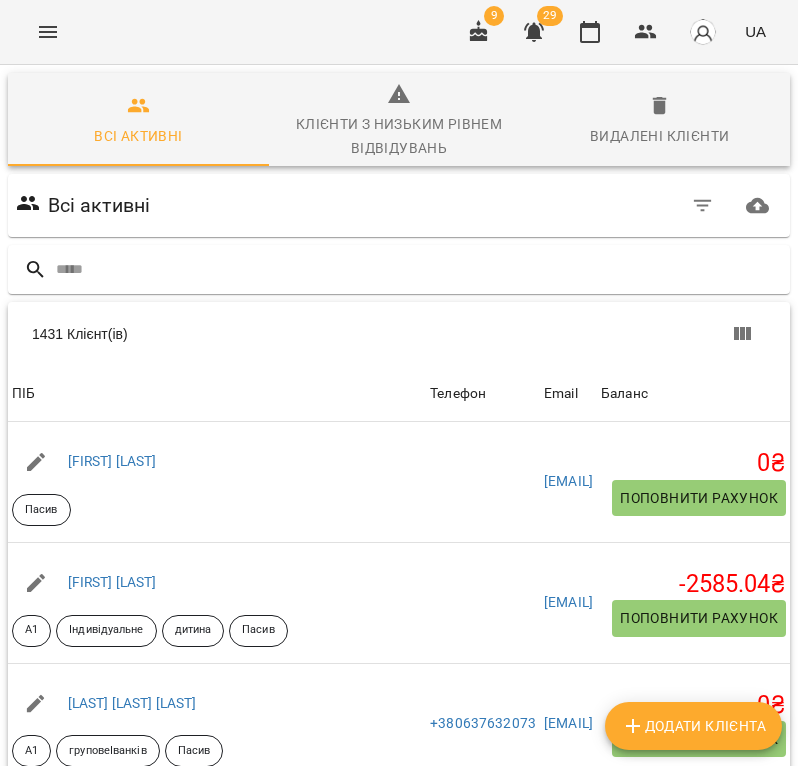click at bounding box center (399, 269) 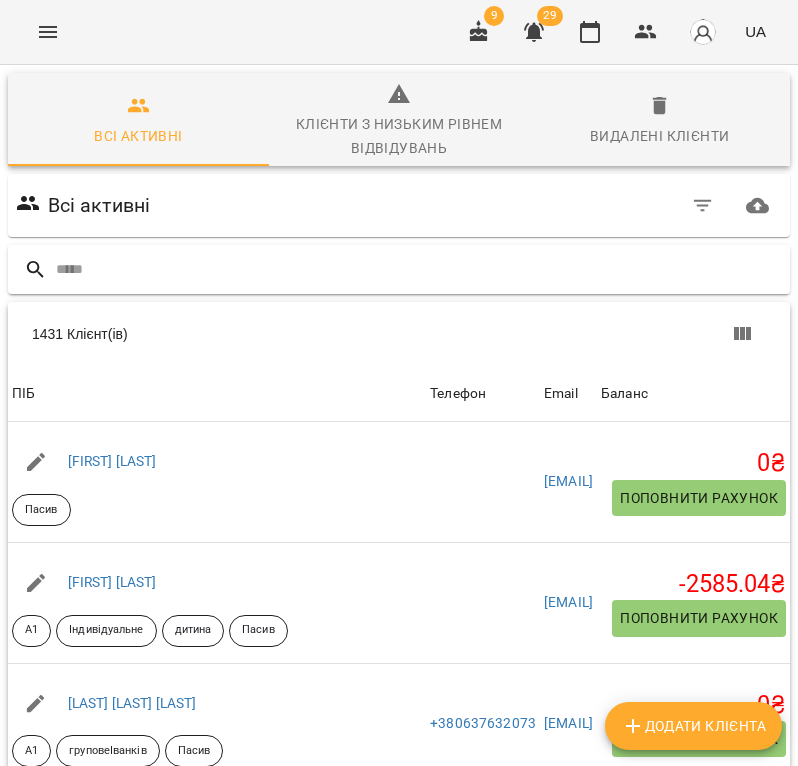 click at bounding box center (399, 269) 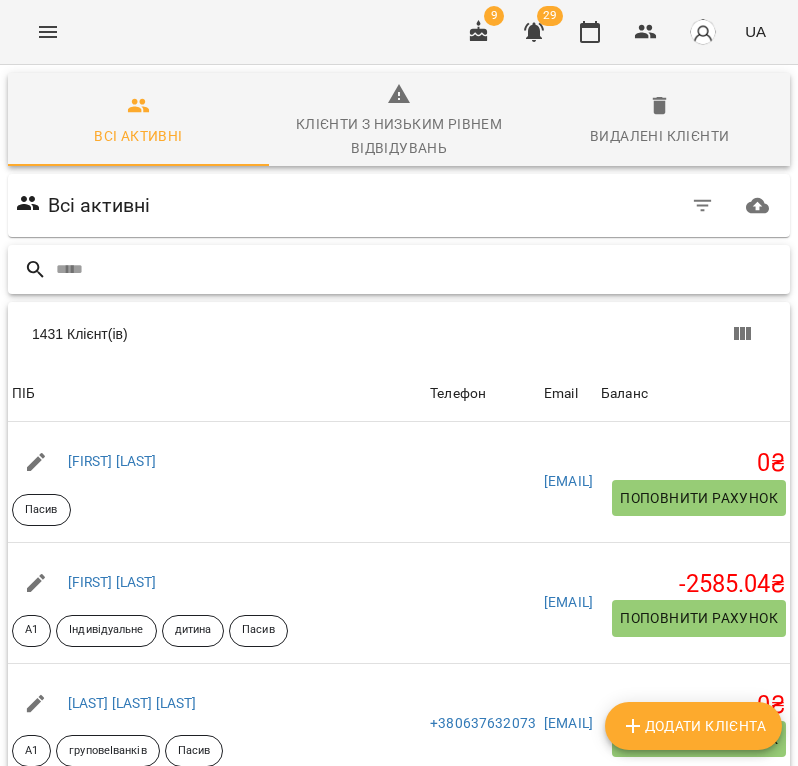 click at bounding box center (419, 269) 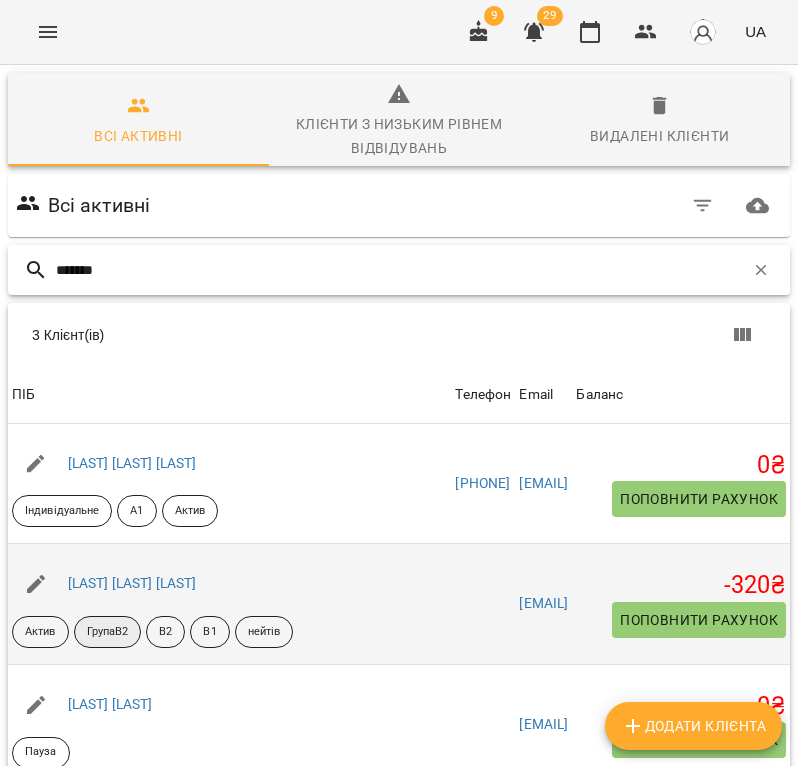 scroll, scrollTop: 155, scrollLeft: 0, axis: vertical 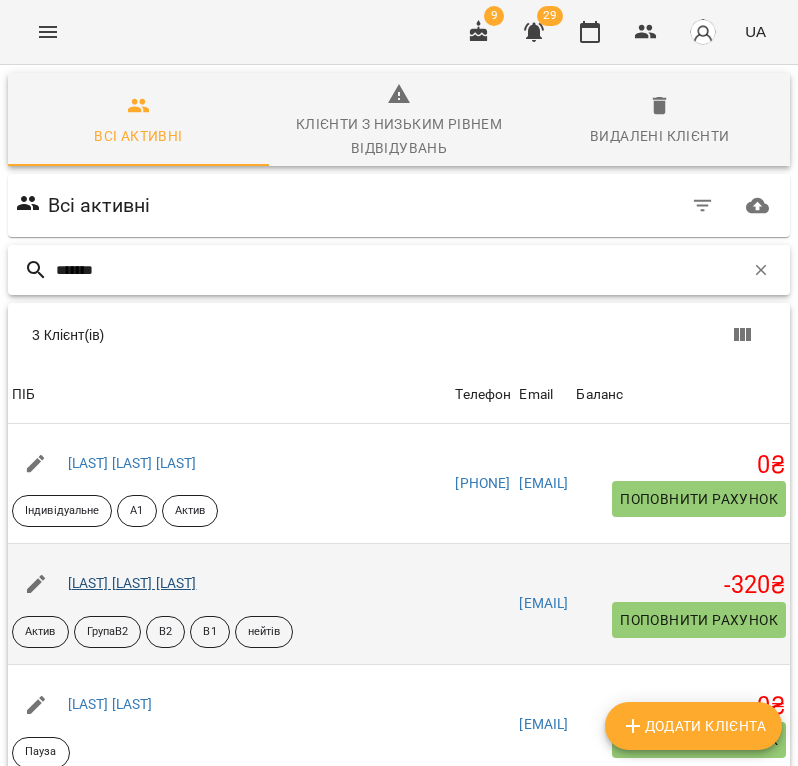 type on "*******" 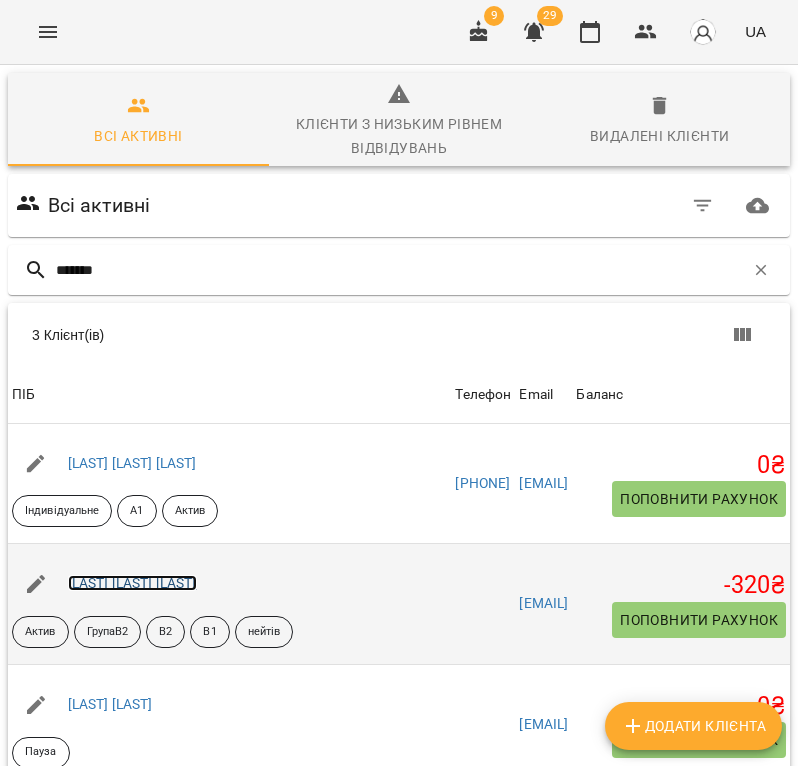 click on "[LAST] [LAST] [LAST]" at bounding box center [132, 583] 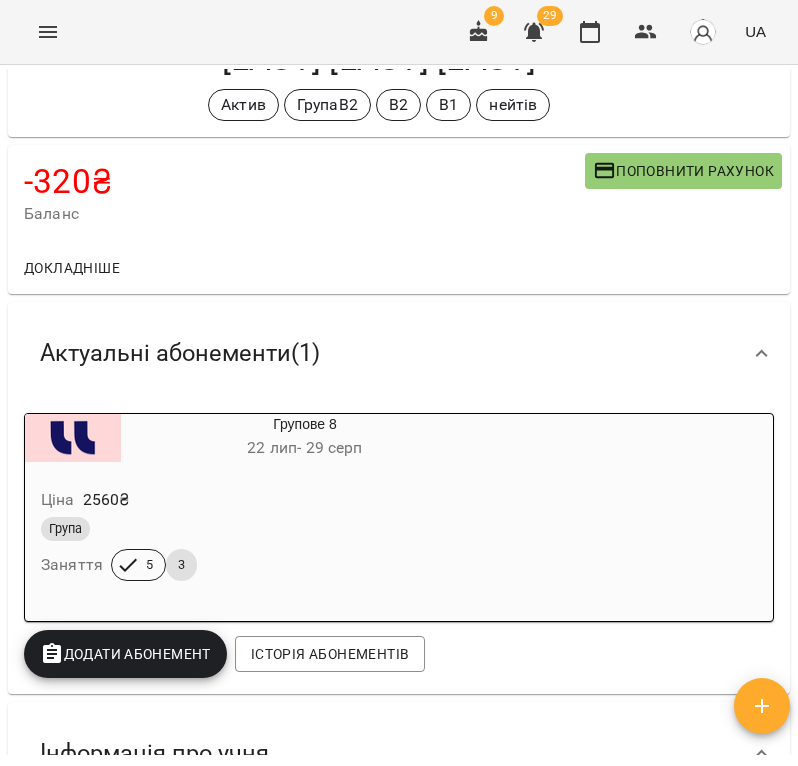 scroll, scrollTop: 228, scrollLeft: 0, axis: vertical 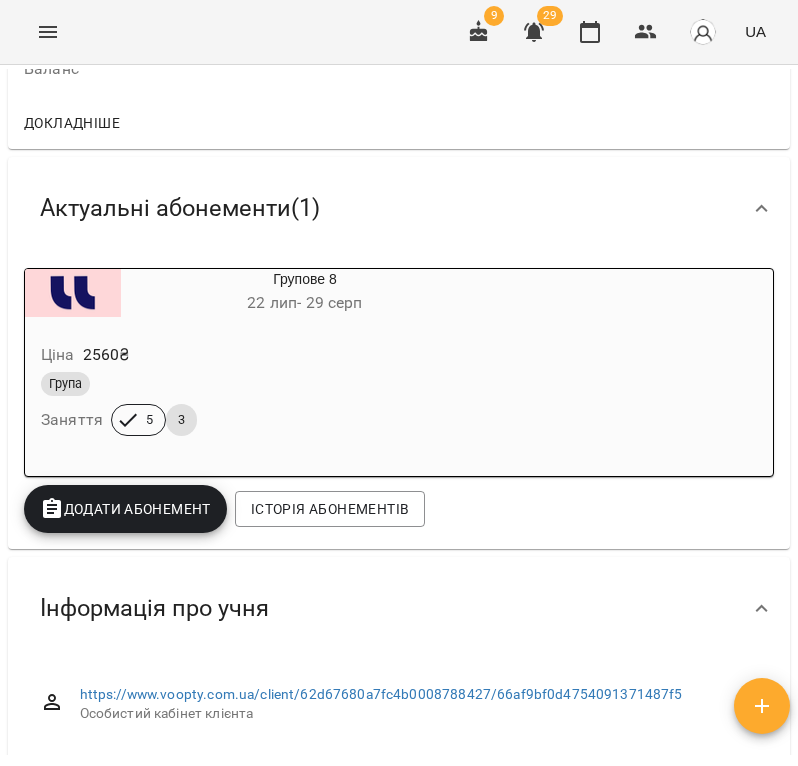 click on "Ціна 2560 ₴ Група Заняття 5 3" at bounding box center (257, 393) 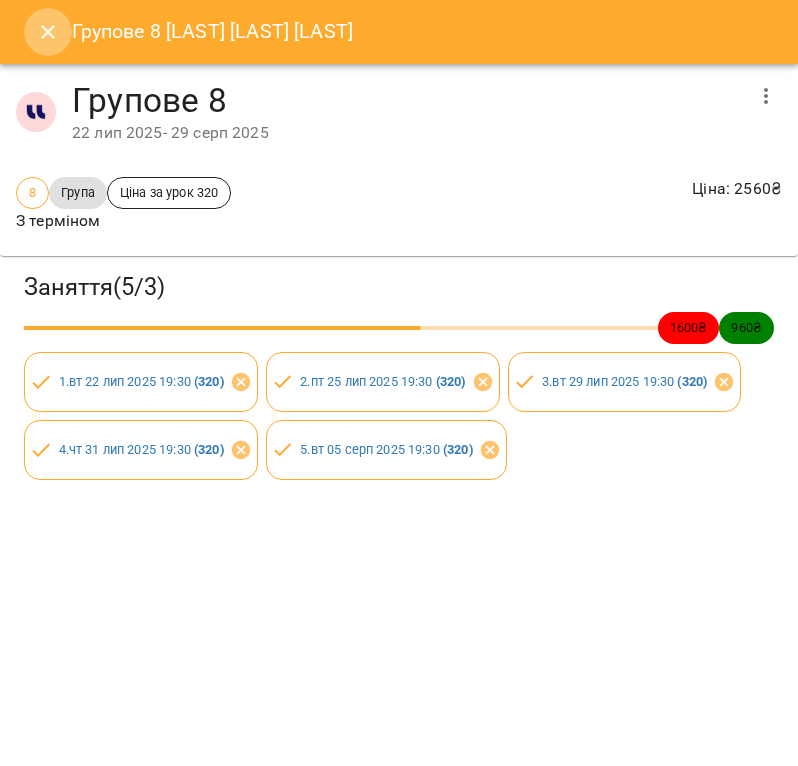 click at bounding box center (48, 32) 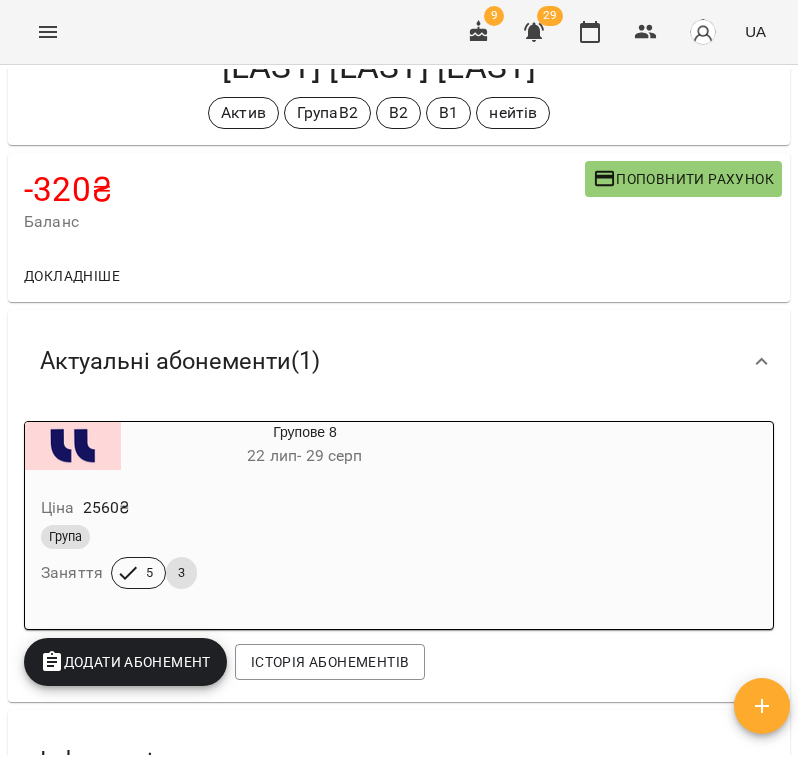 scroll, scrollTop: 0, scrollLeft: 0, axis: both 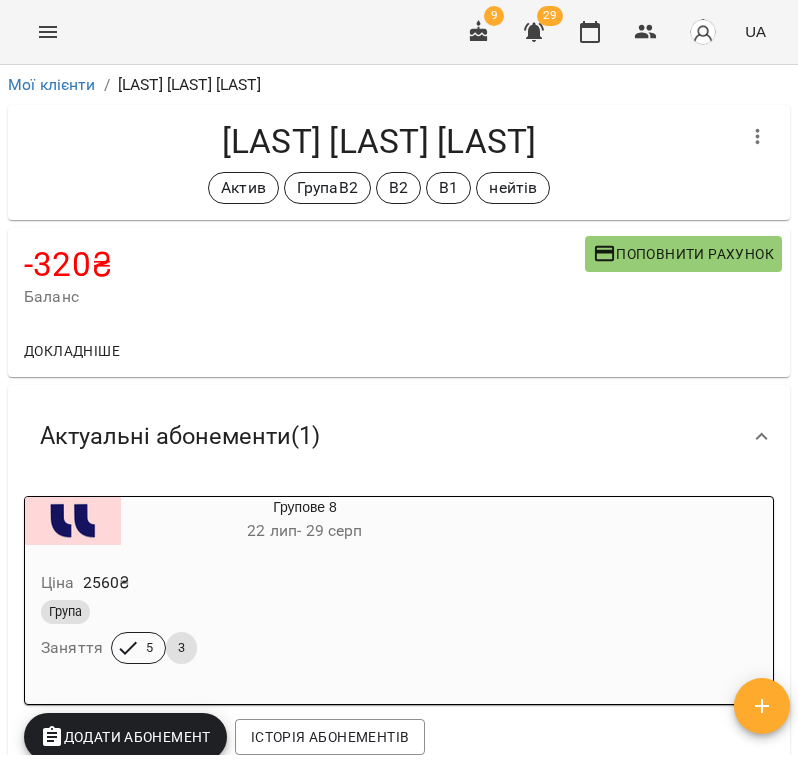 click at bounding box center [534, 32] 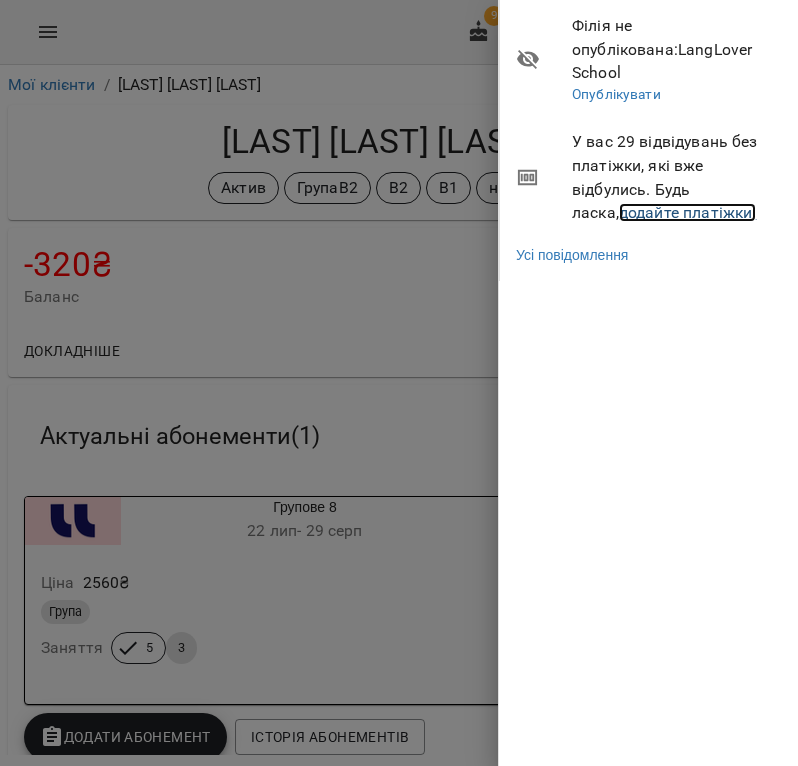 click on "додайте платіжки!" at bounding box center (688, 212) 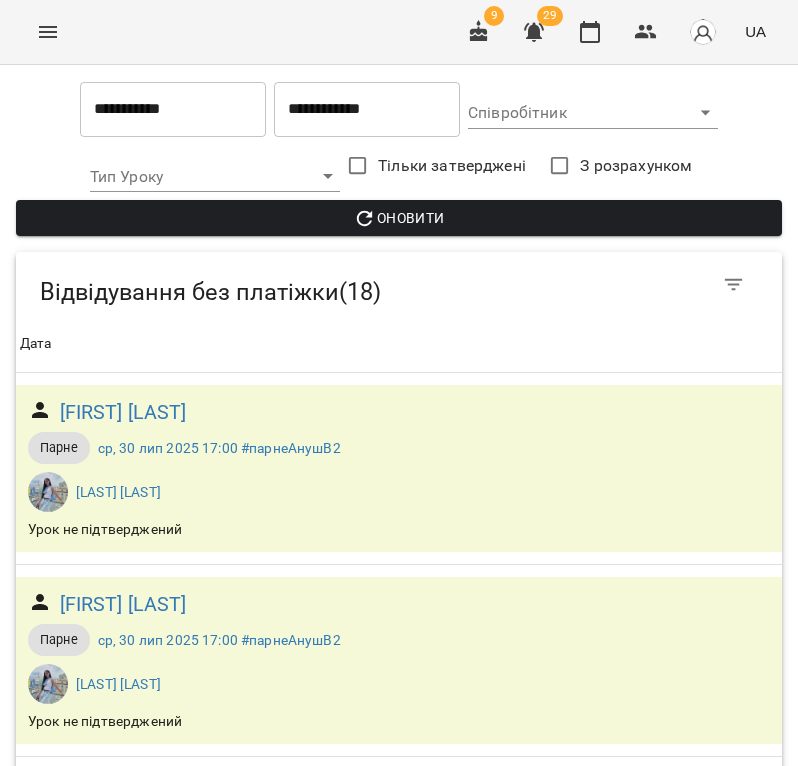 scroll, scrollTop: 2608, scrollLeft: 0, axis: vertical 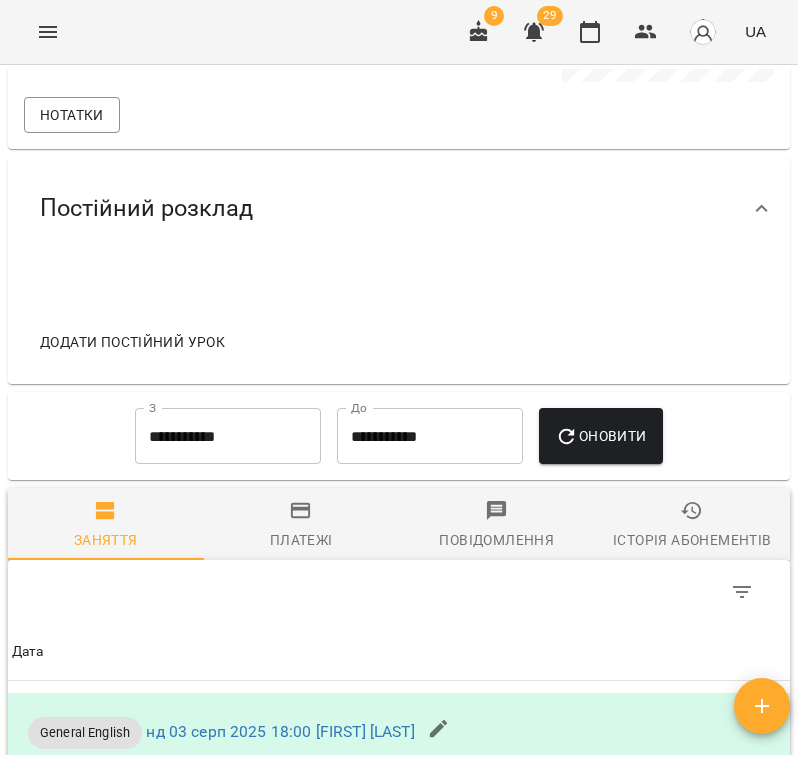 click on "Історія абонементів" at bounding box center (693, 526) 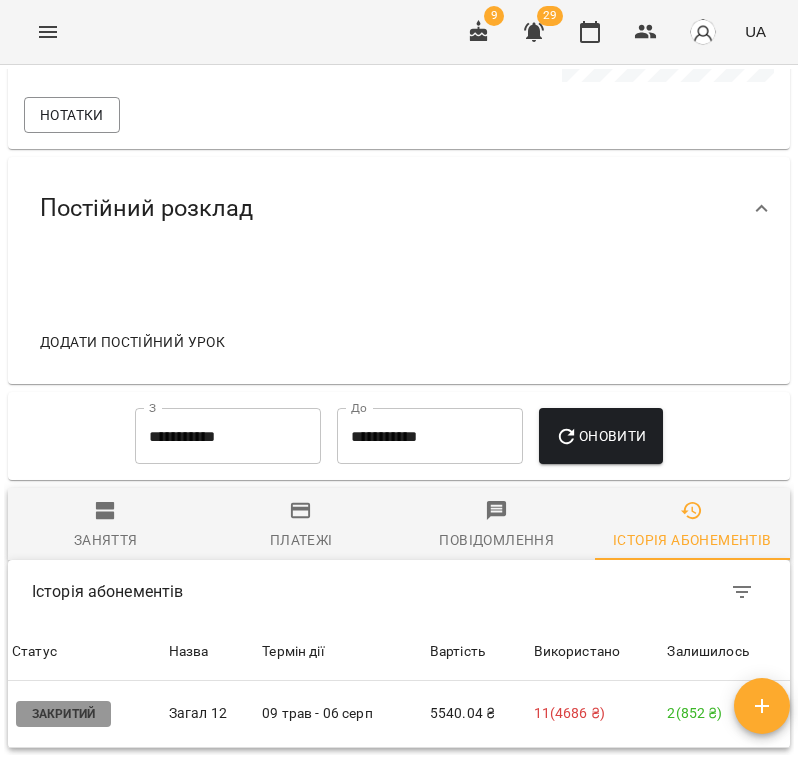 scroll, scrollTop: 1508, scrollLeft: 0, axis: vertical 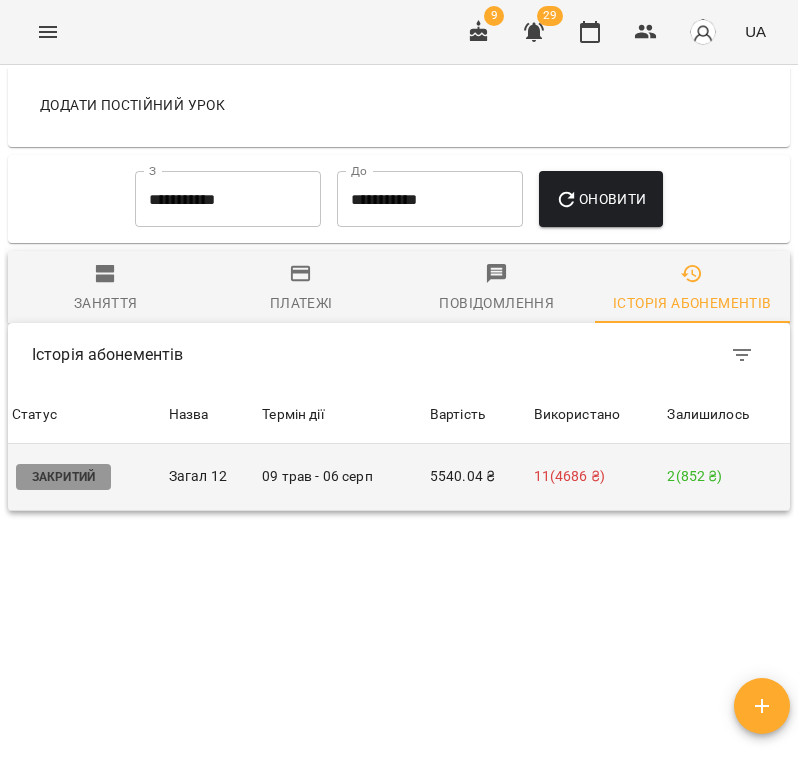 click on "11  ( 4686   ₴ )" at bounding box center (597, 477) 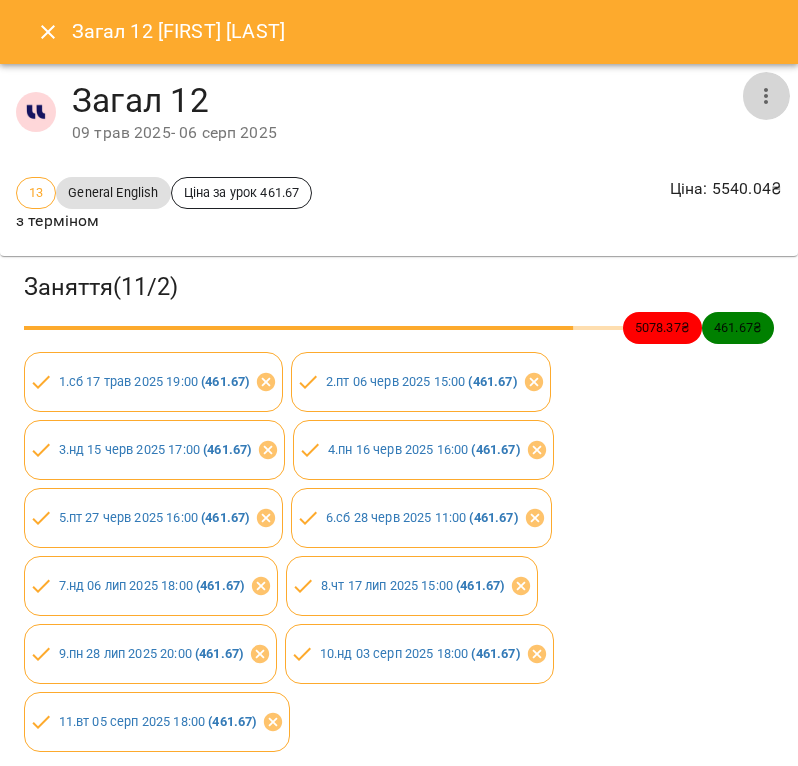 click 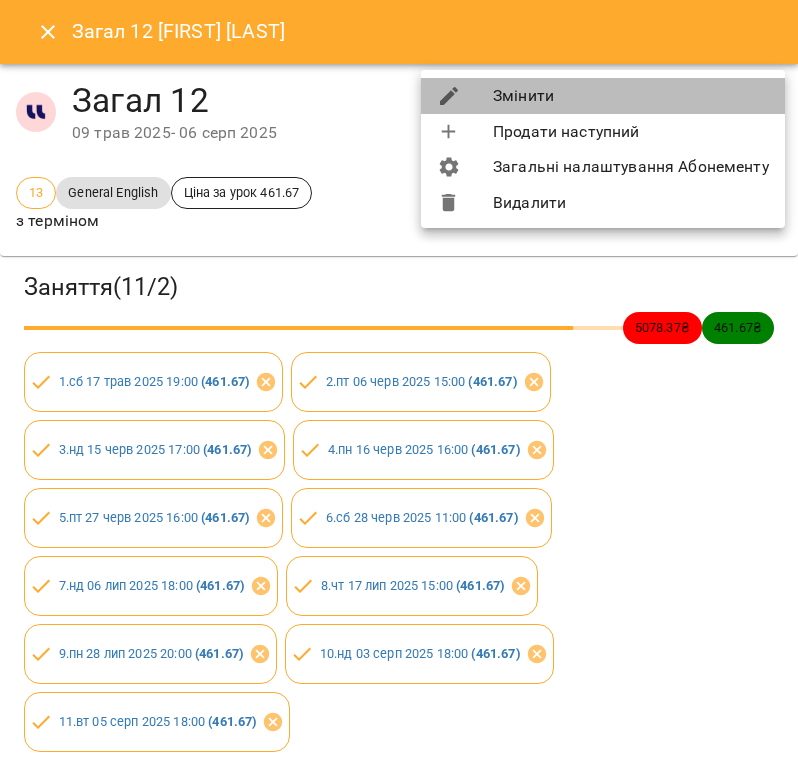 click on "Змінити" at bounding box center [603, 96] 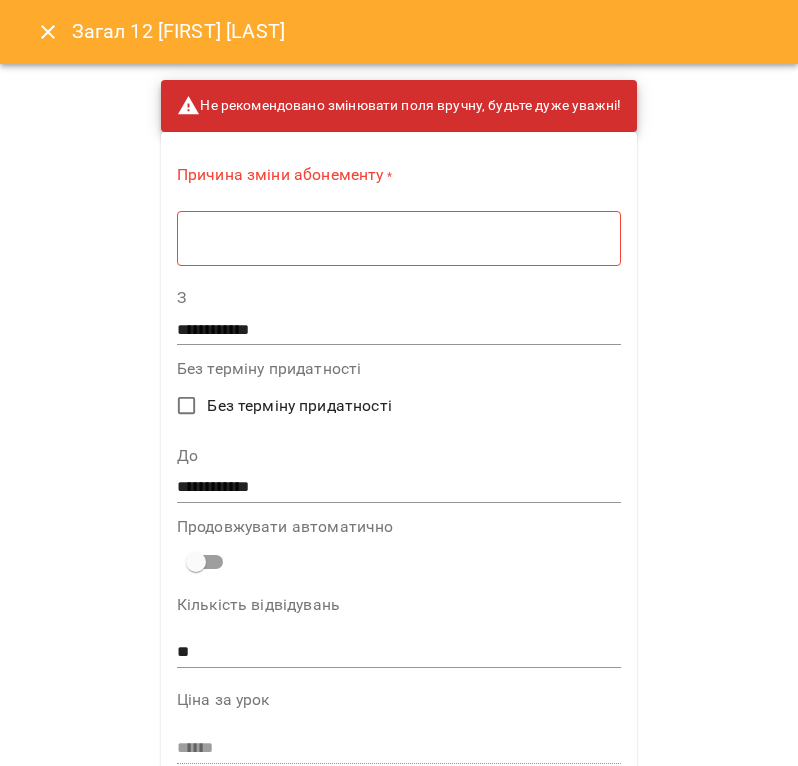 click on "Причина зміни абонементу   * * ​" at bounding box center [399, 219] 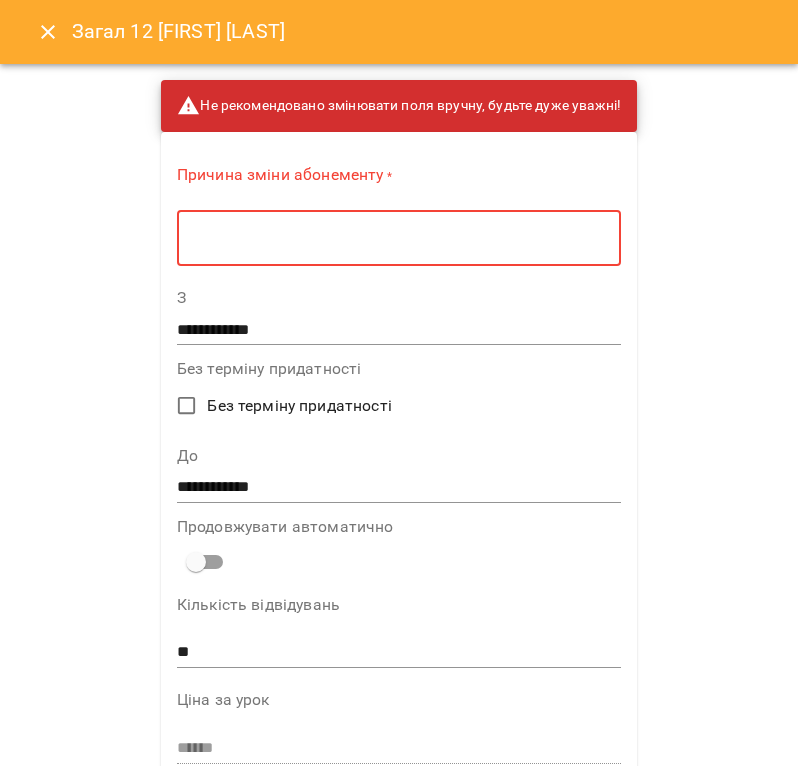 click at bounding box center (399, 238) 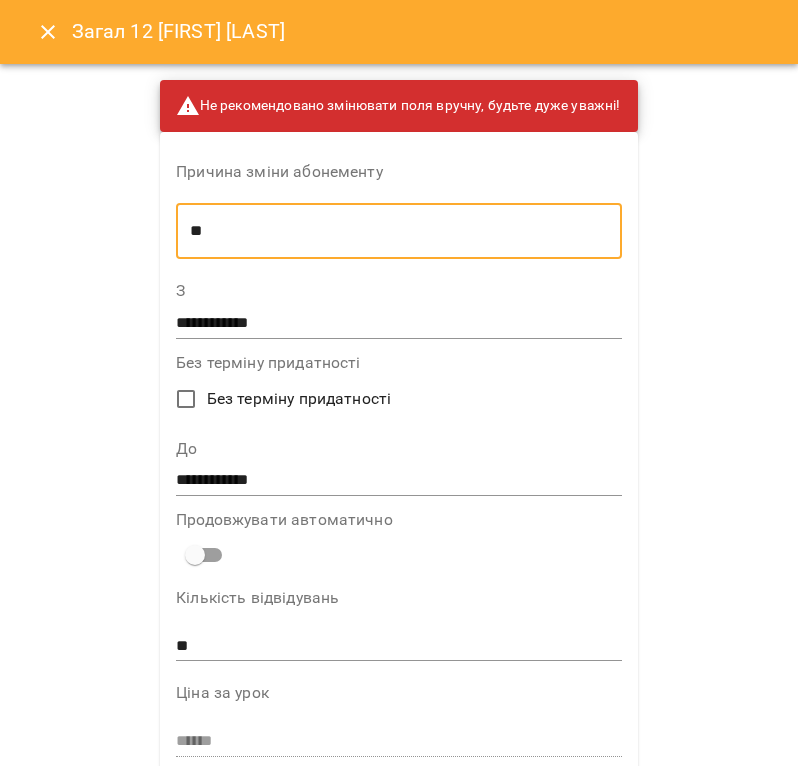 type on "*" 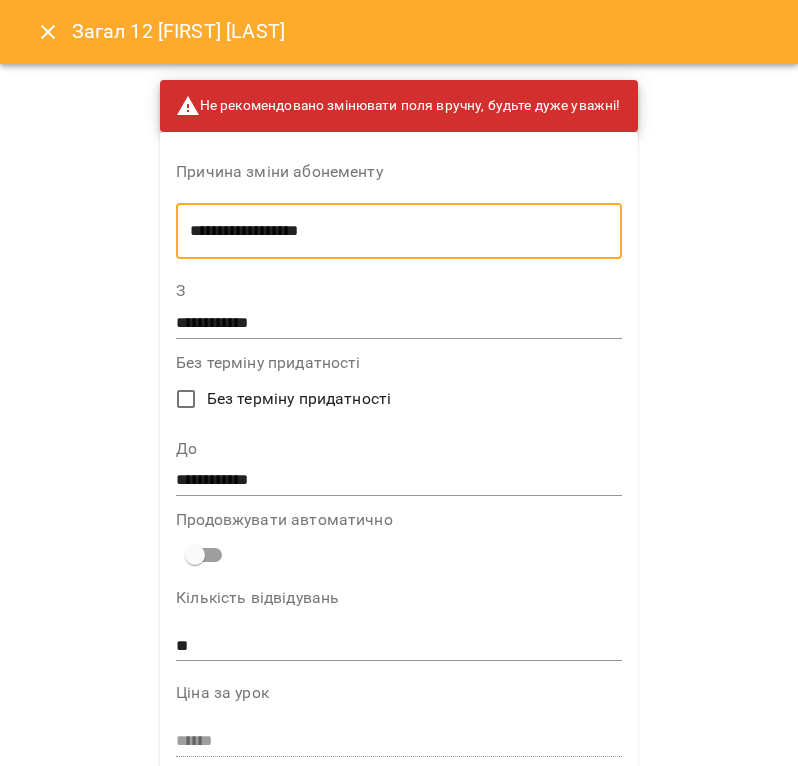 click on "**********" at bounding box center (399, 231) 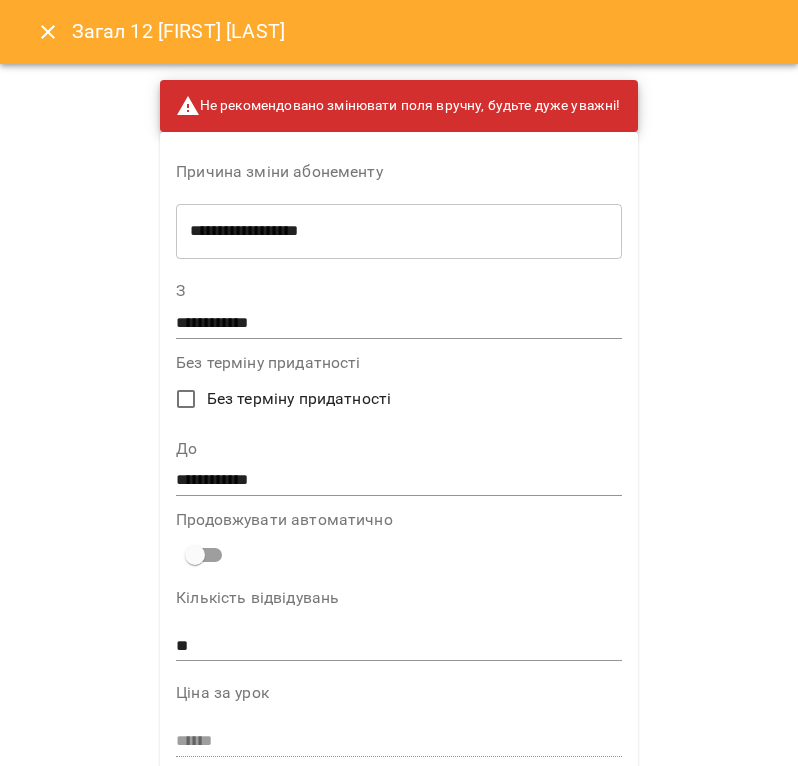 click on "До" at bounding box center [399, 449] 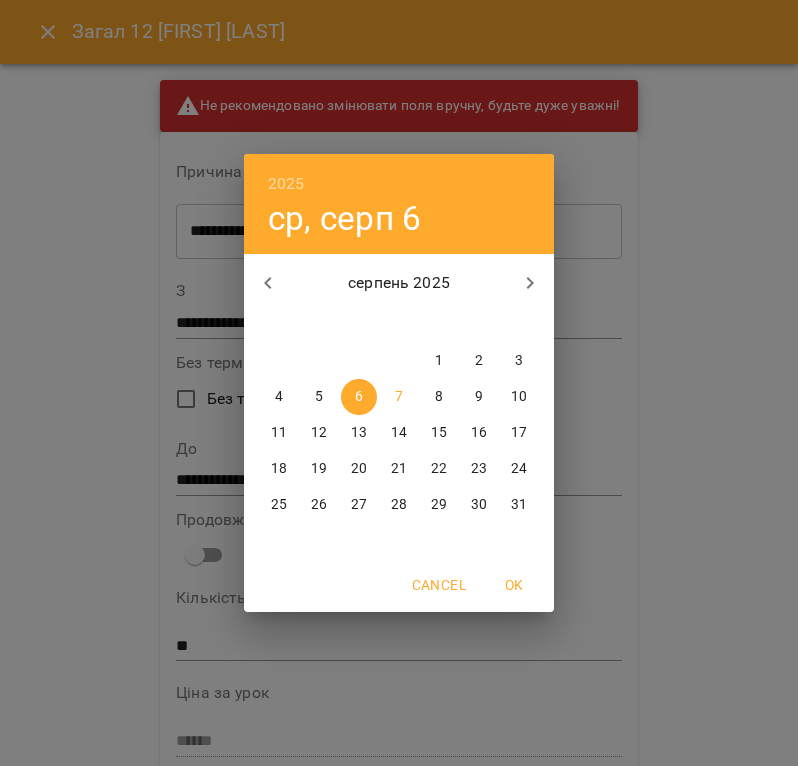 click on "17" at bounding box center [519, 433] 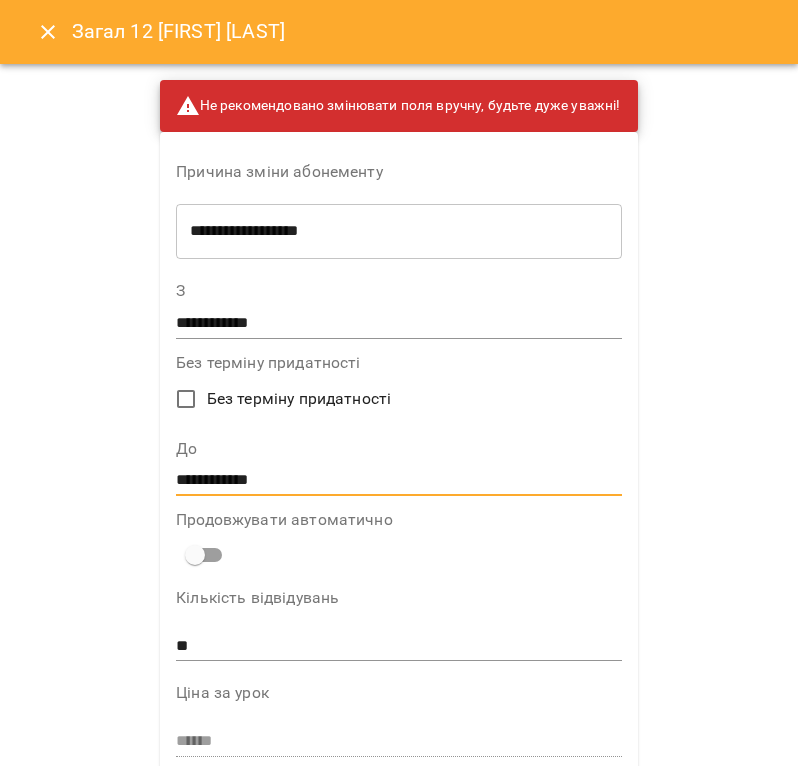 type on "**********" 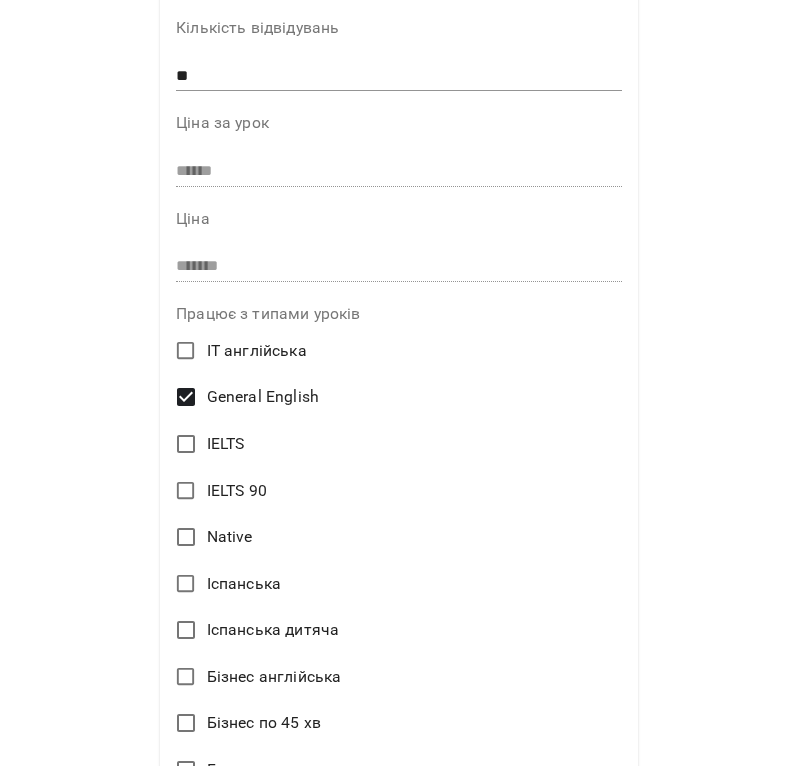scroll, scrollTop: 1251, scrollLeft: 0, axis: vertical 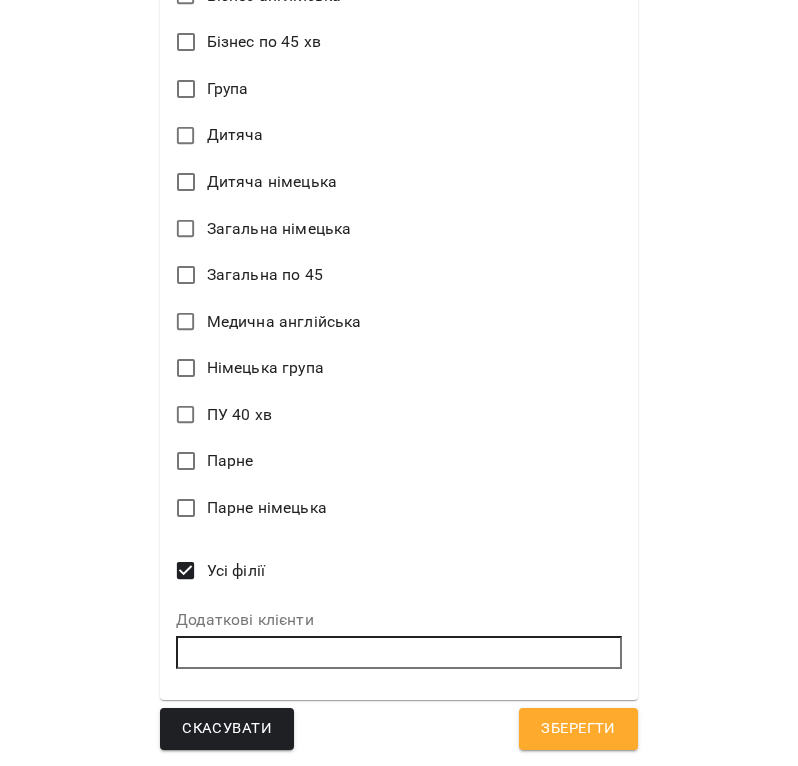 click on "**********" at bounding box center (399, -185) 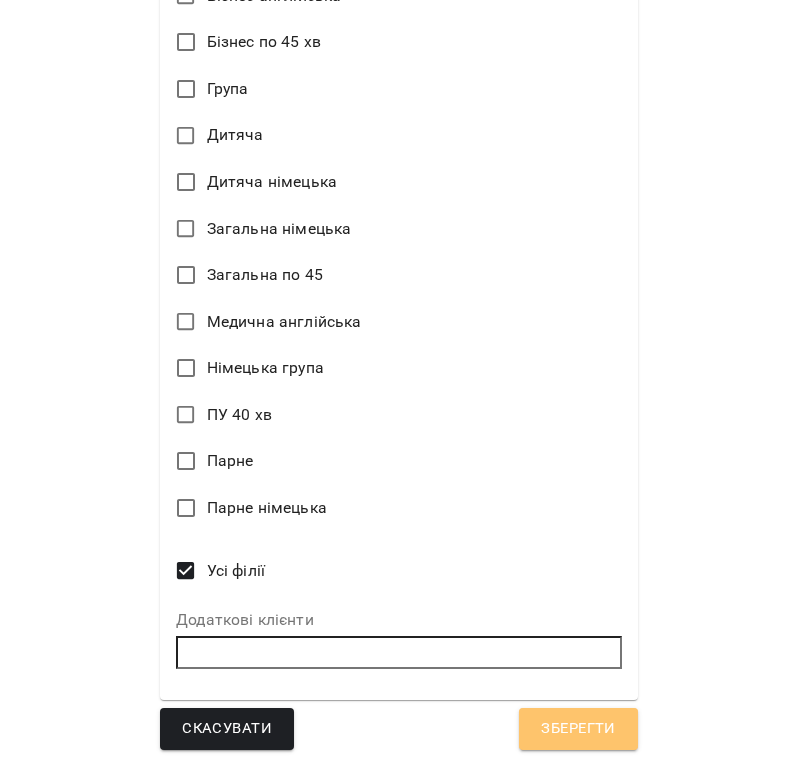 click on "Зберегти" at bounding box center [578, 729] 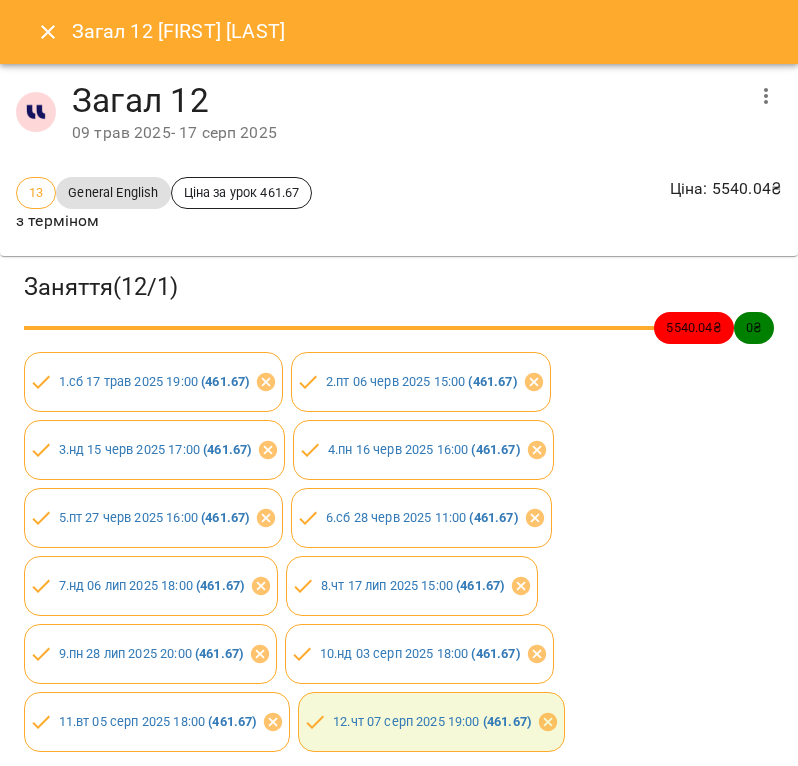 drag, startPoint x: 49, startPoint y: 44, endPoint x: 76, endPoint y: 84, distance: 48.259712 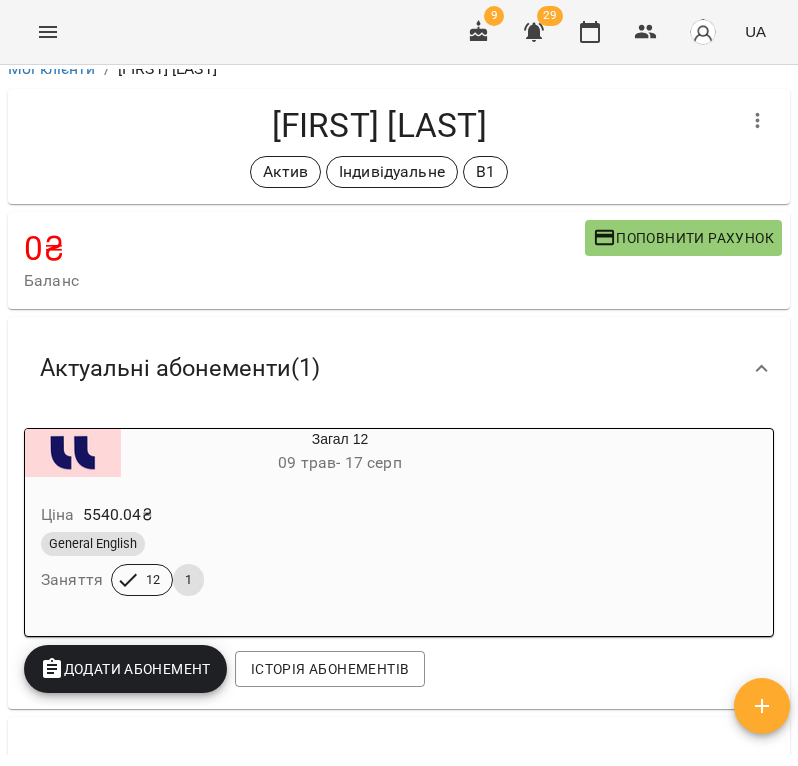 scroll, scrollTop: 0, scrollLeft: 0, axis: both 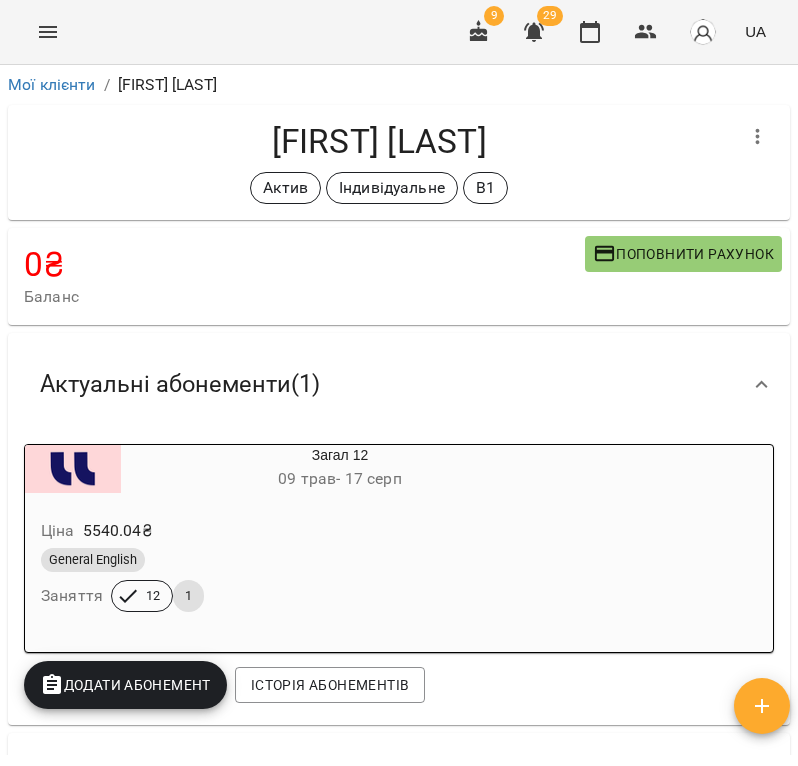 click on "For Business 9 29 UA" at bounding box center (399, 32) 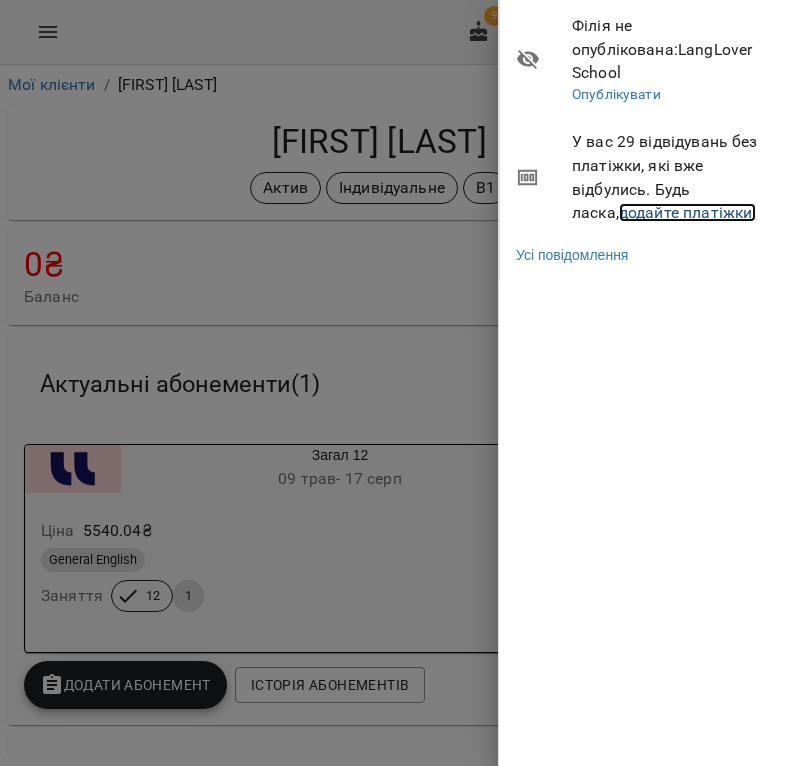 click on "додайте платіжки!" at bounding box center (688, 212) 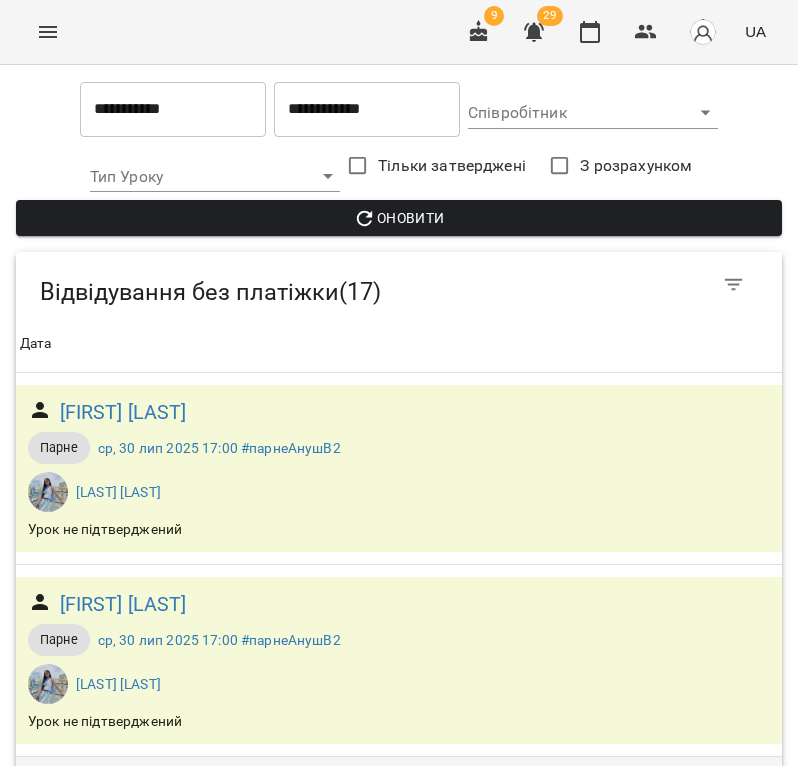 scroll, scrollTop: 348, scrollLeft: 0, axis: vertical 